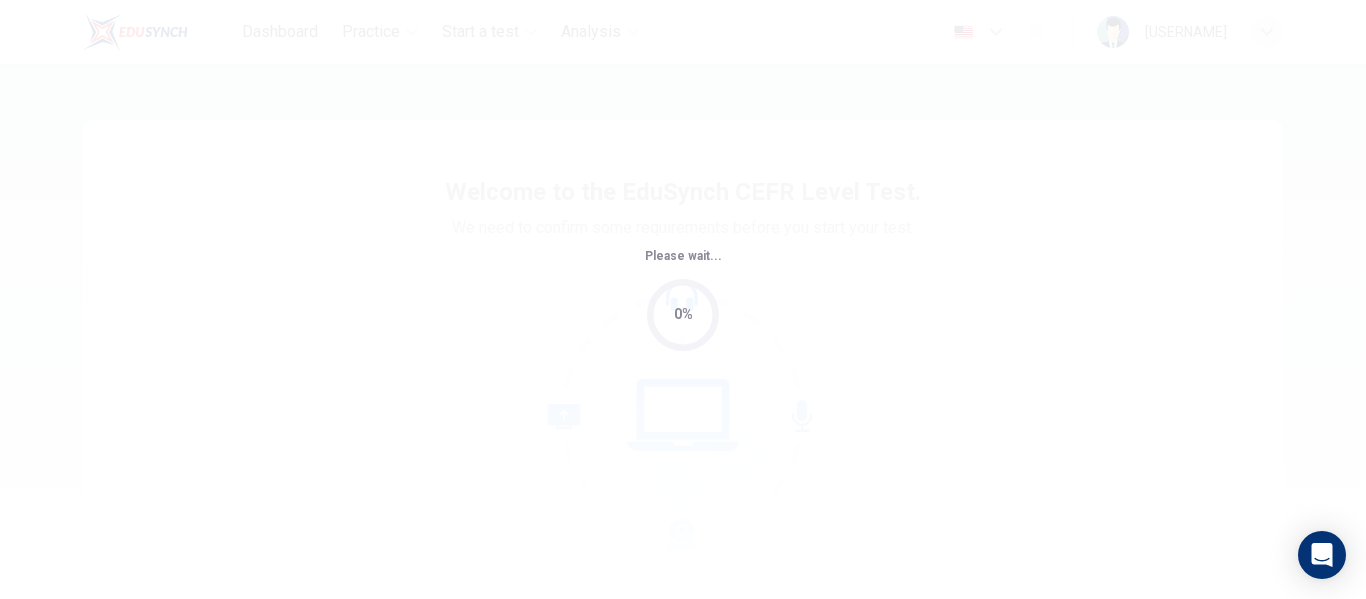 scroll, scrollTop: 0, scrollLeft: 0, axis: both 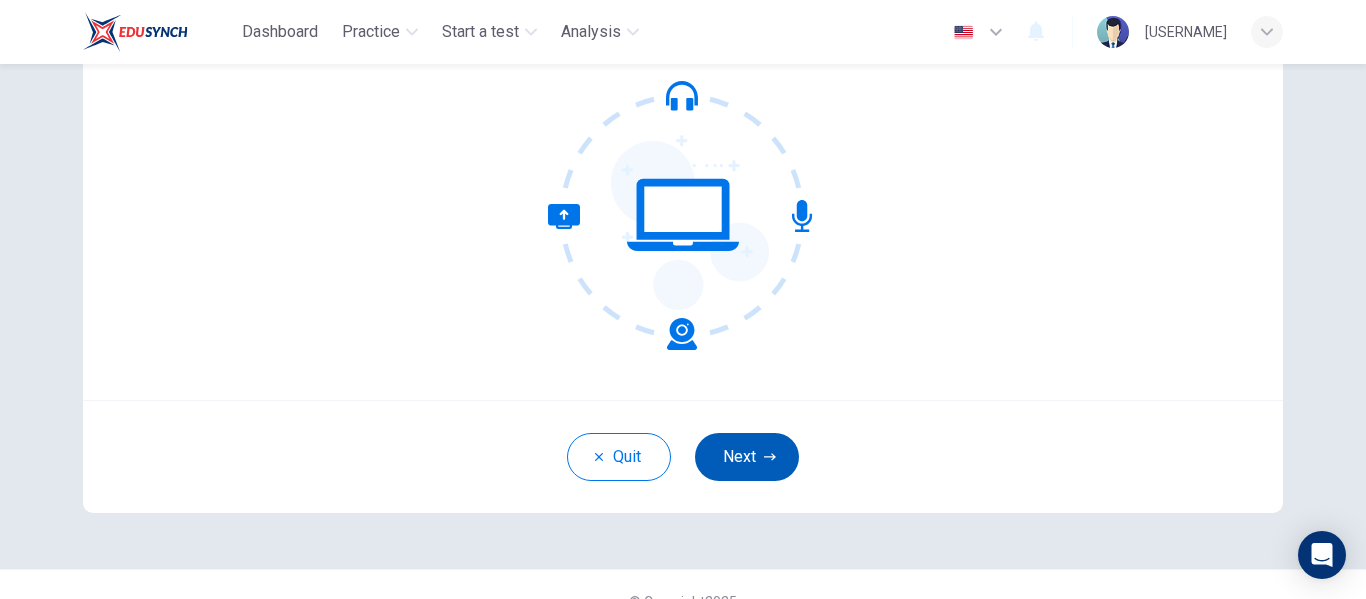 click on "Next" at bounding box center (747, 457) 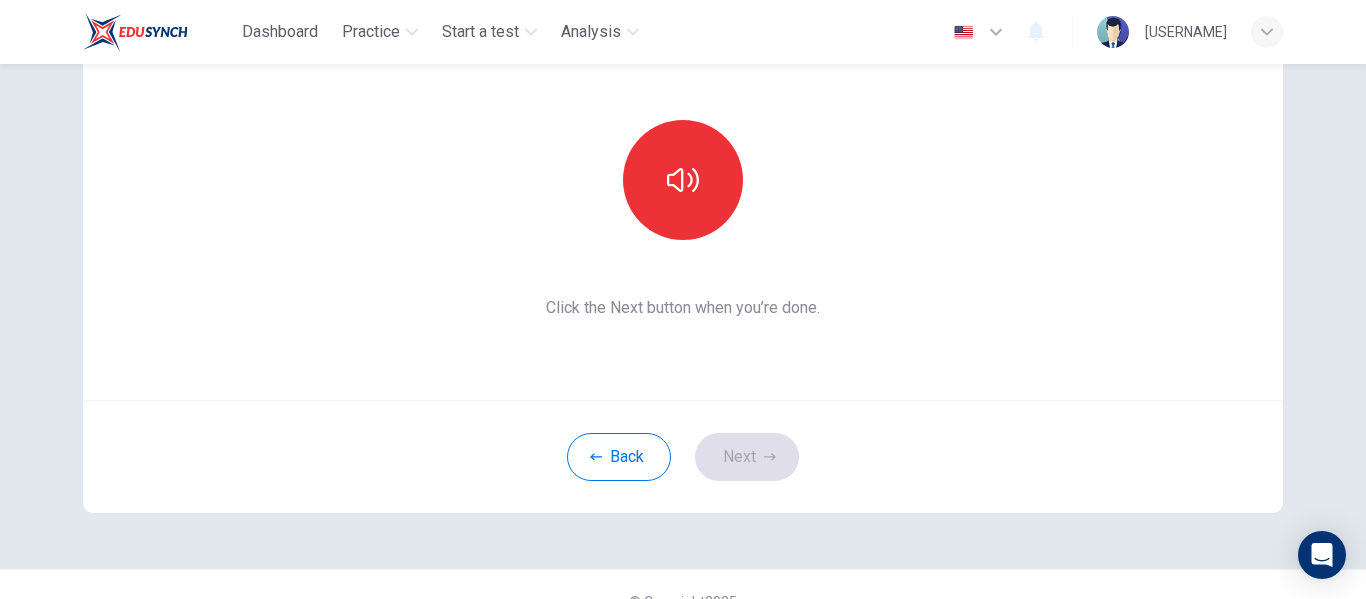 scroll, scrollTop: 100, scrollLeft: 0, axis: vertical 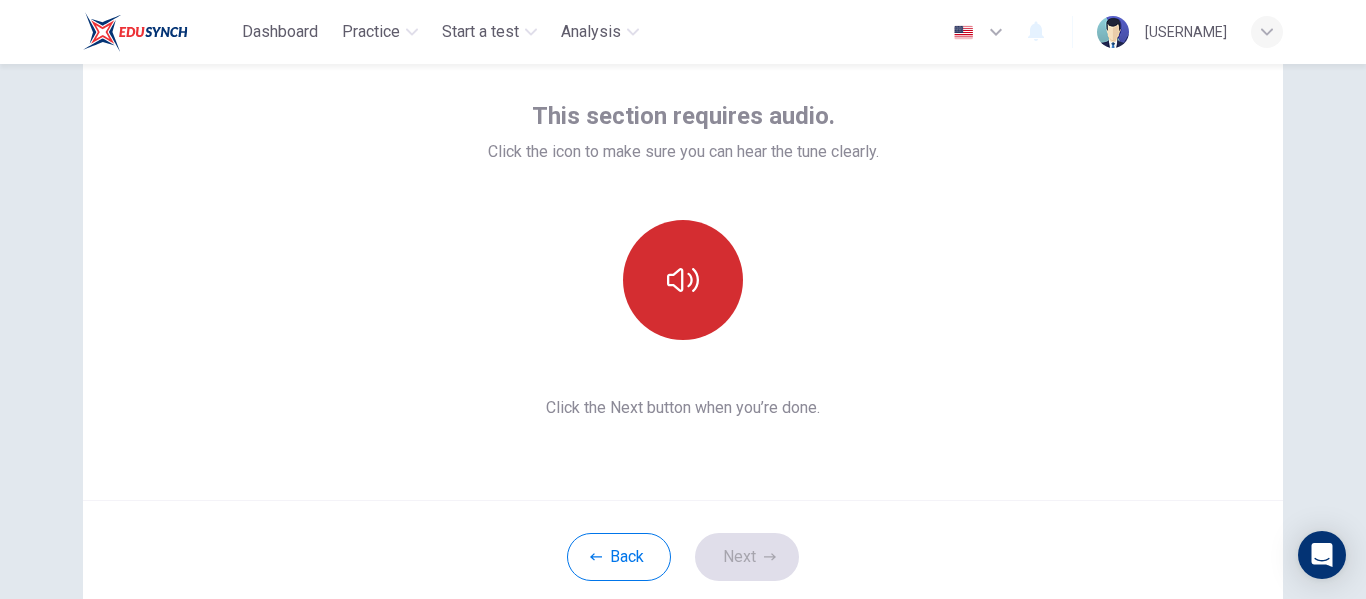 click at bounding box center (683, 280) 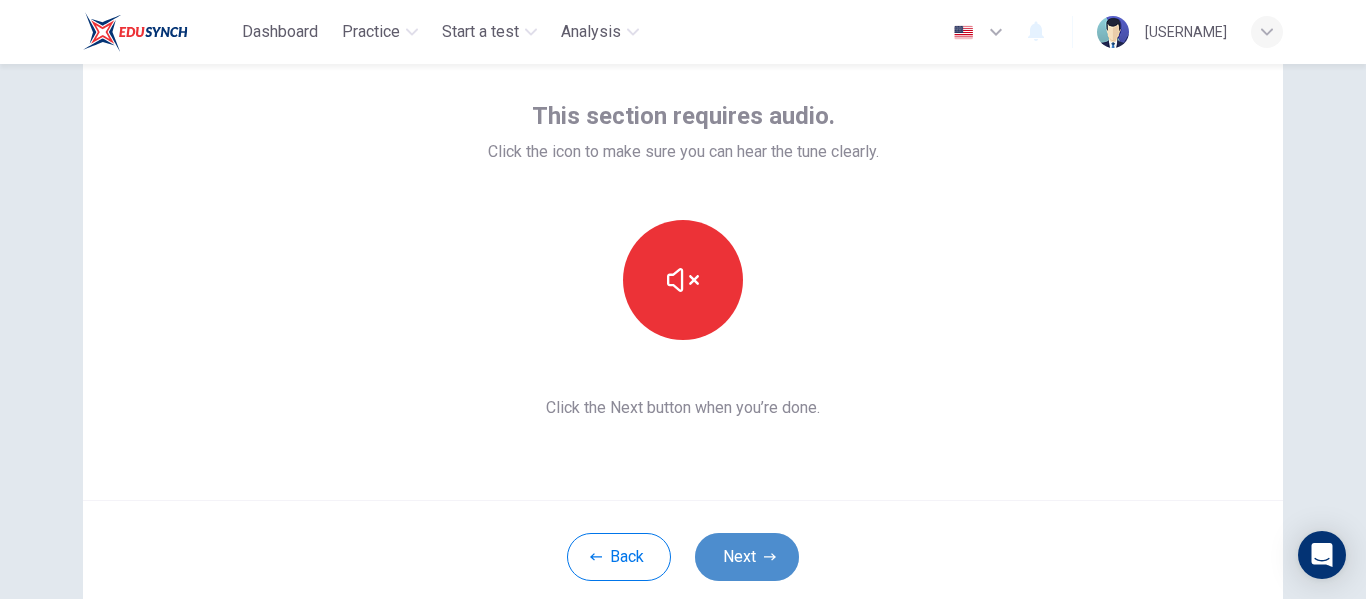 click on "Next" at bounding box center (747, 557) 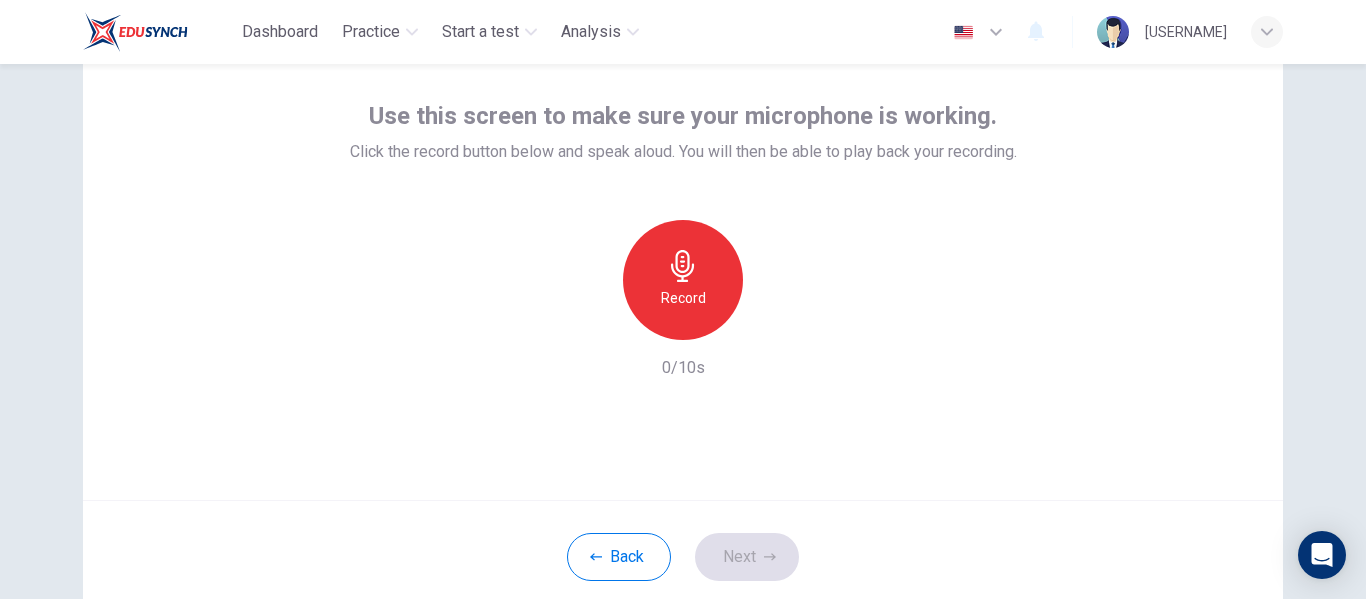 click on "Record" at bounding box center [683, 280] 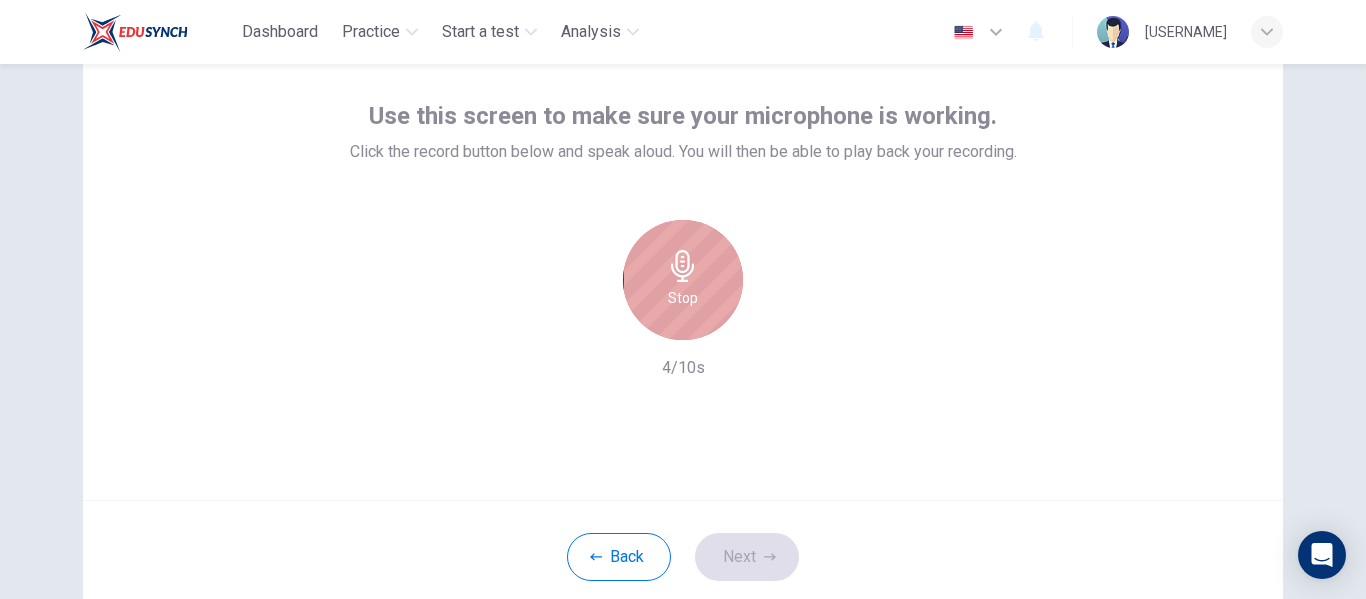 click on "Stop" at bounding box center (683, 280) 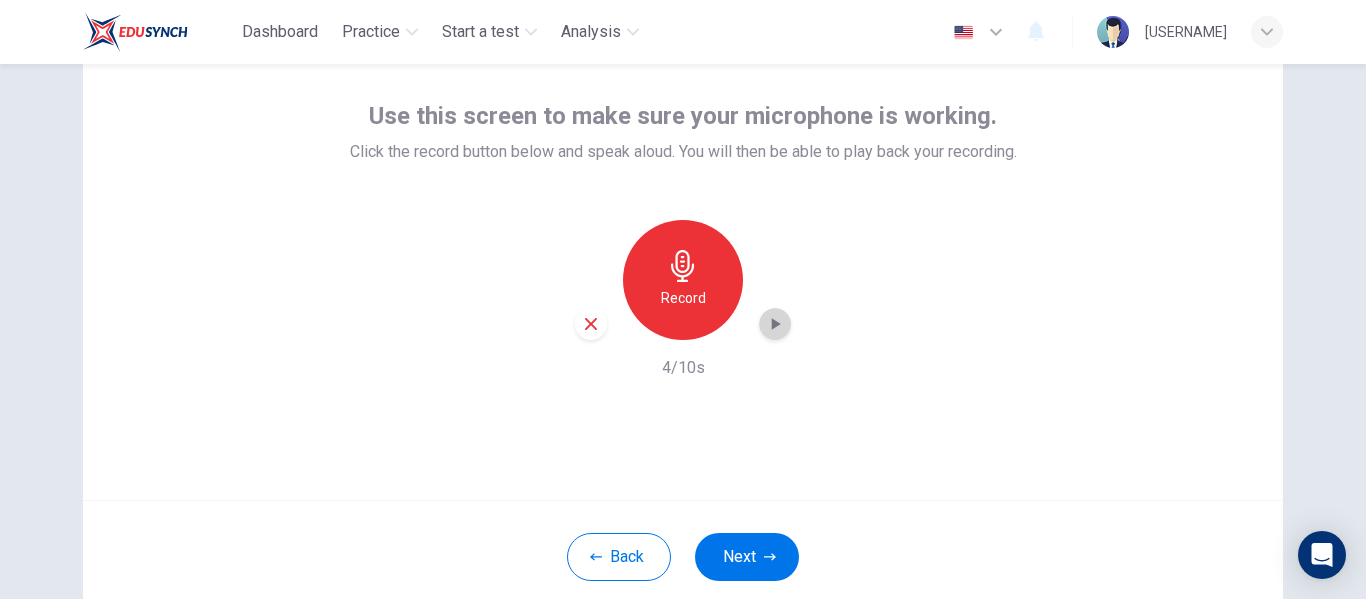 click at bounding box center (775, 324) 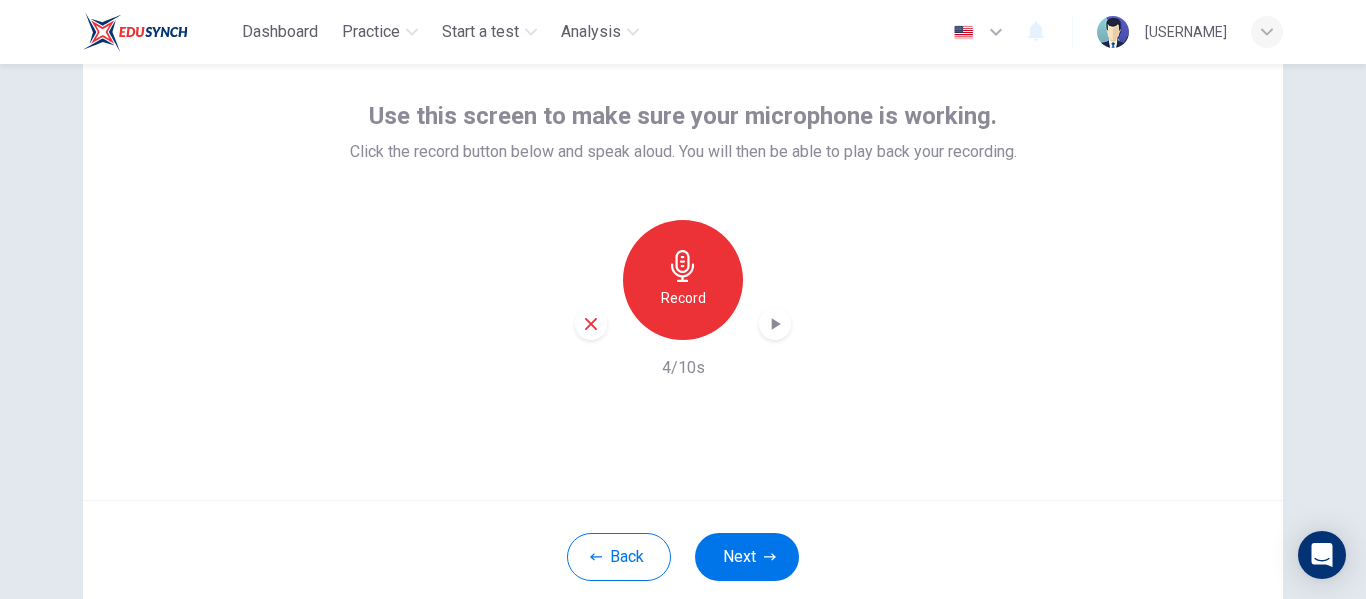 click at bounding box center [775, 324] 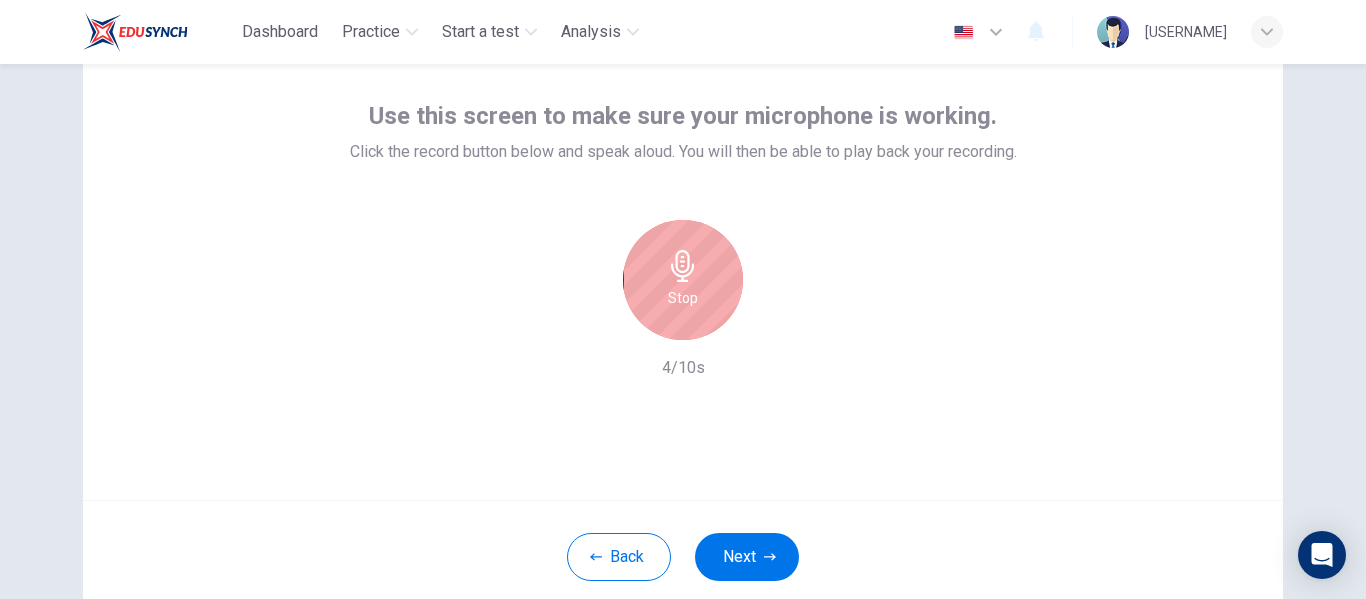click on "Stop" at bounding box center [683, 298] 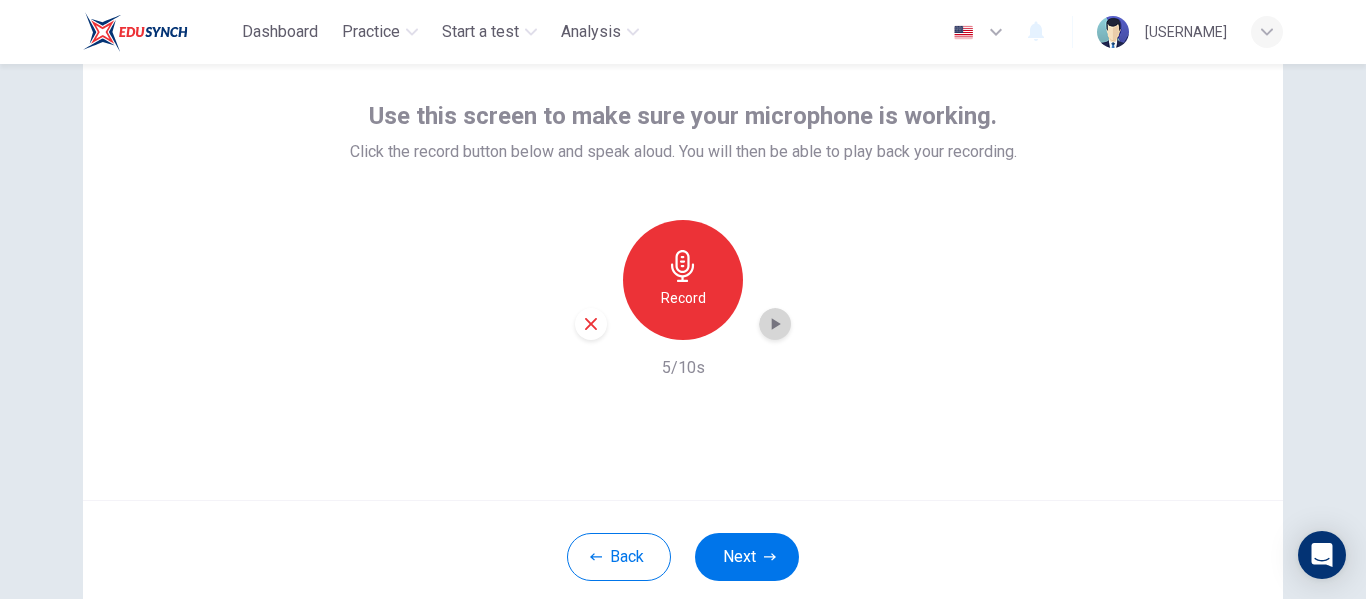 click at bounding box center [775, 324] 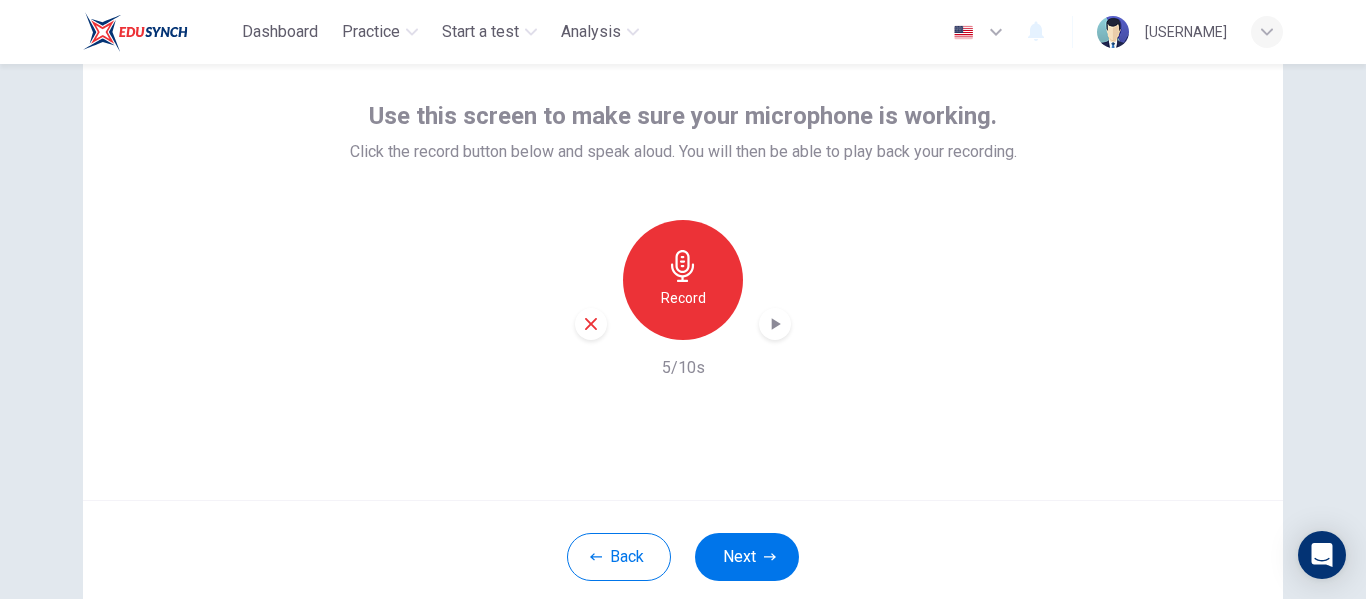 click on "Use this screen to make sure your microphone is working. Click the record button below and speak aloud. You will then be able to play back your recording. Record [TIME]/[TOTAL]s" at bounding box center (683, 260) 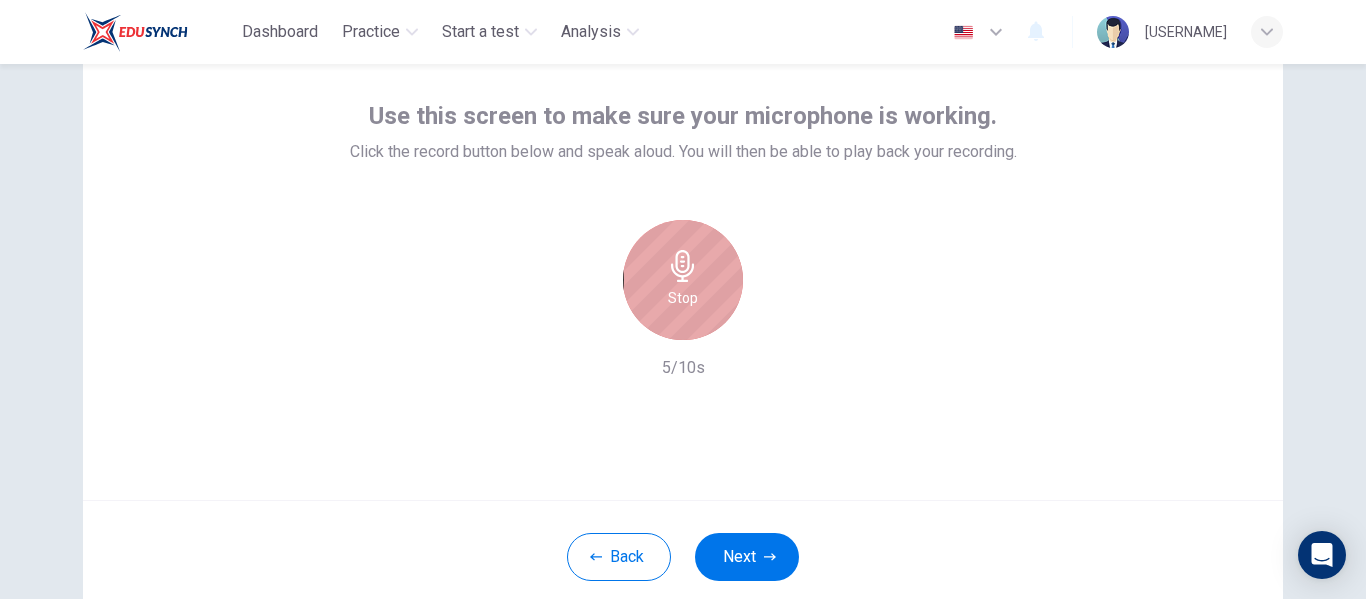 click on "Stop" at bounding box center [683, 298] 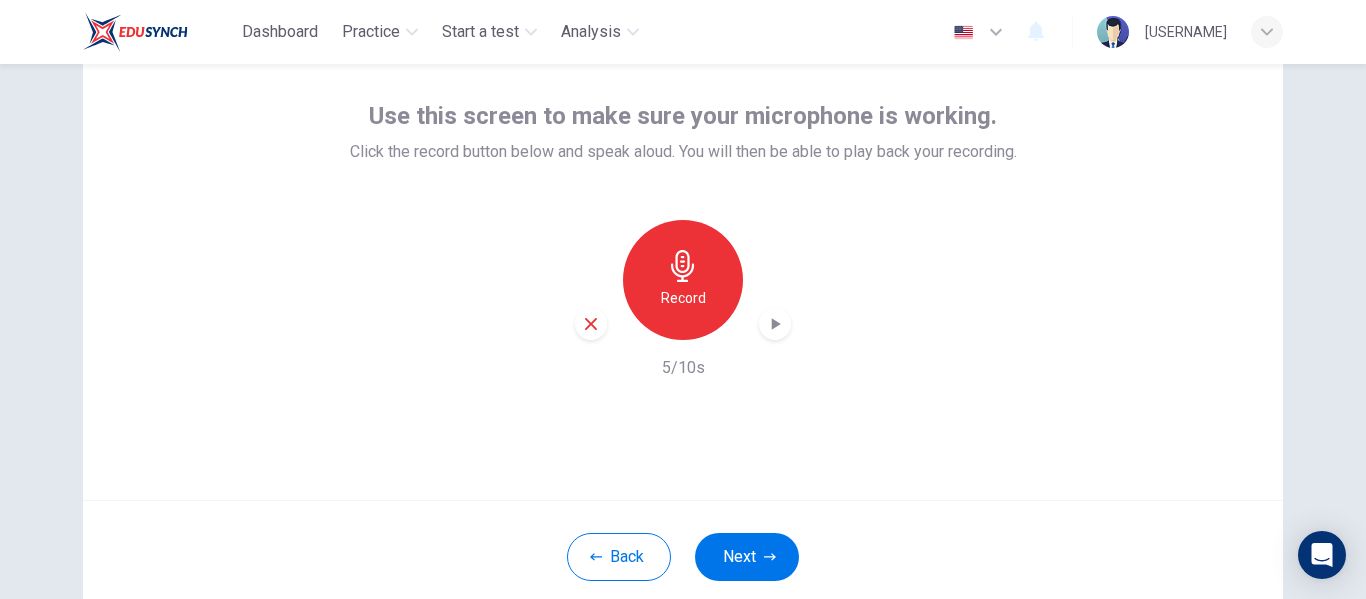 click at bounding box center [775, 324] 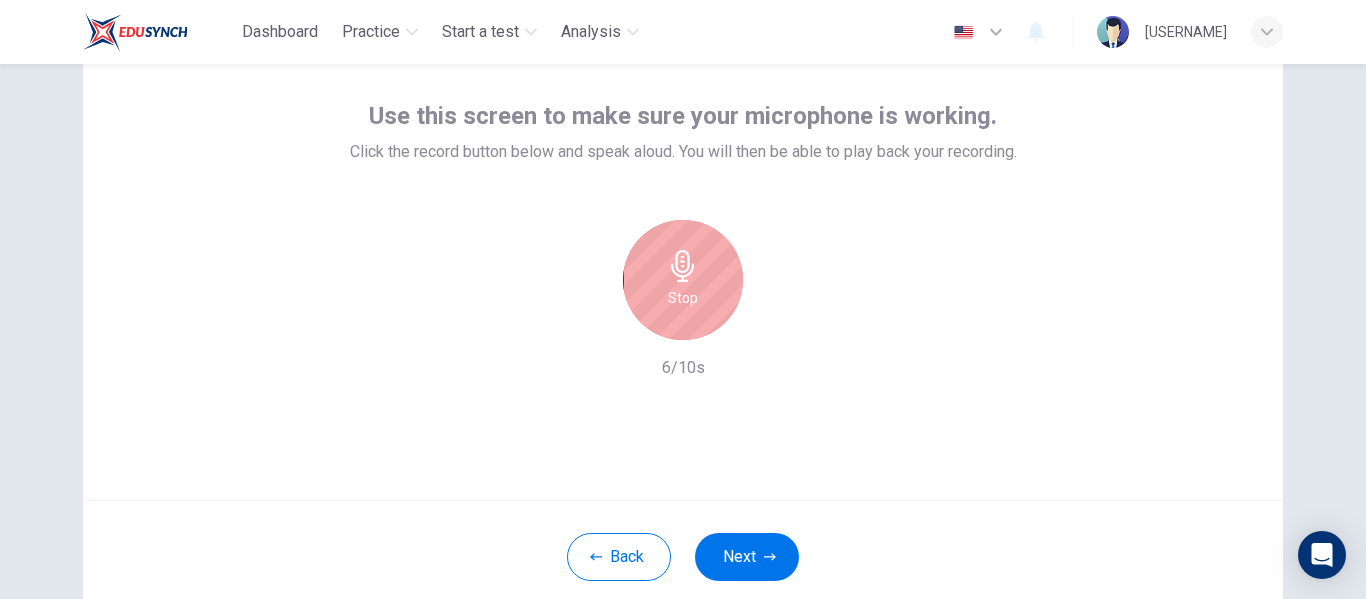 click on "Stop" at bounding box center (683, 298) 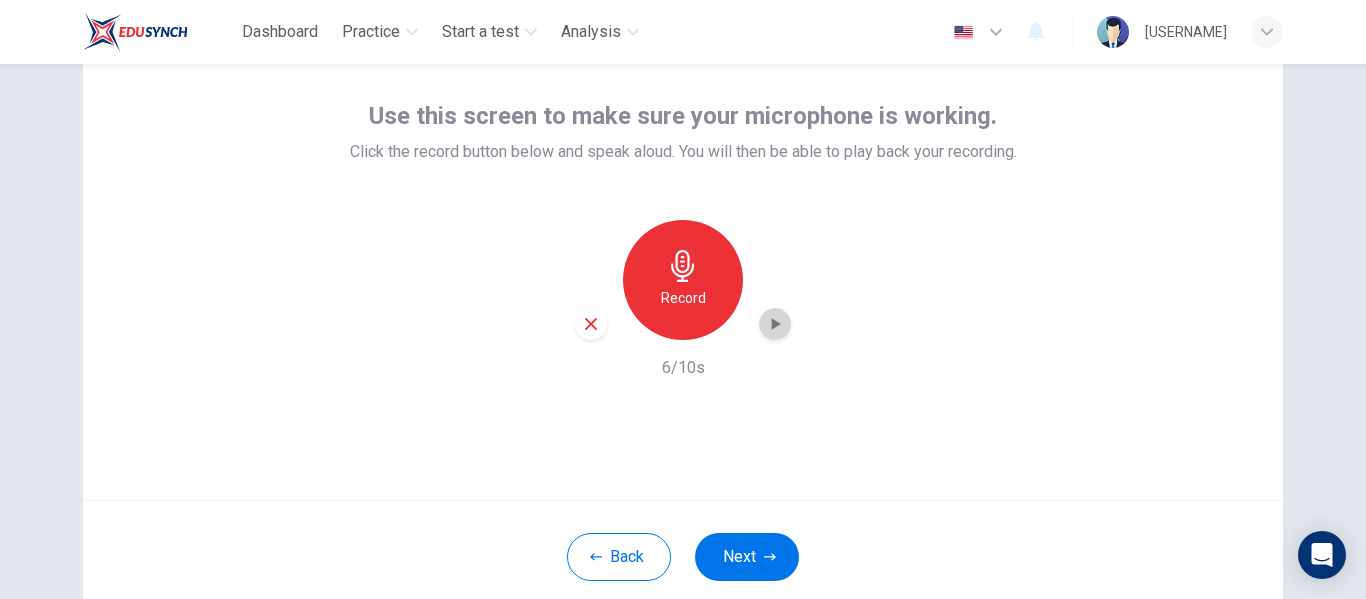 click at bounding box center (775, 324) 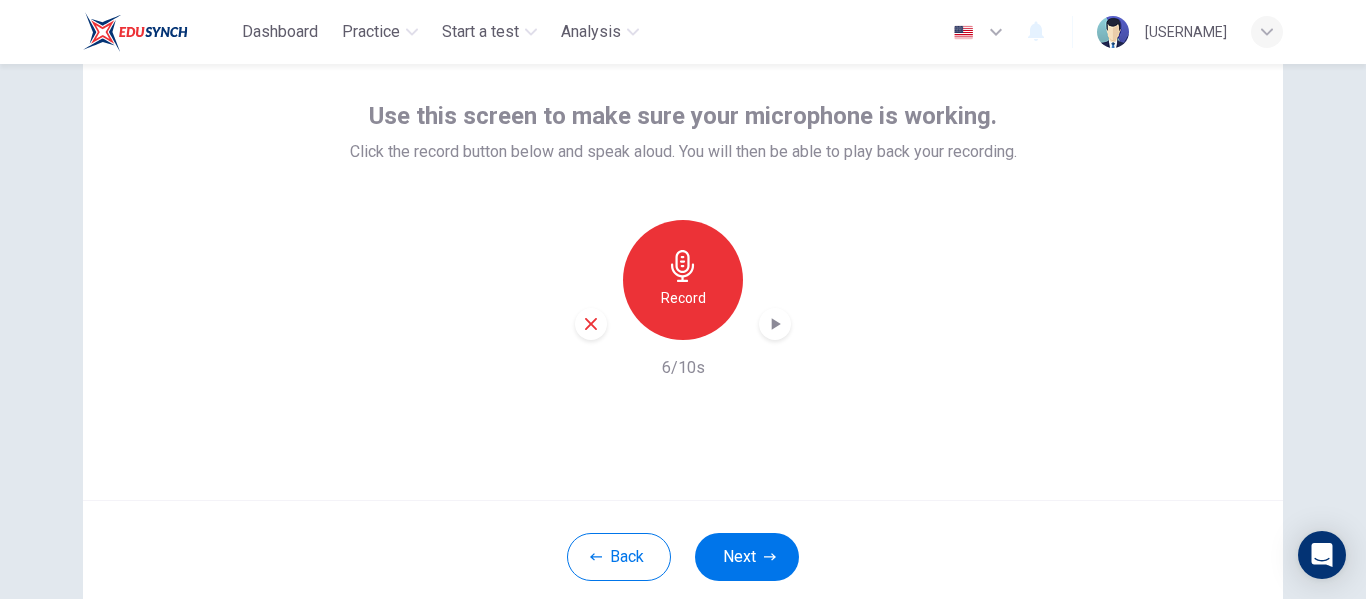 click on "Record" at bounding box center [683, 280] 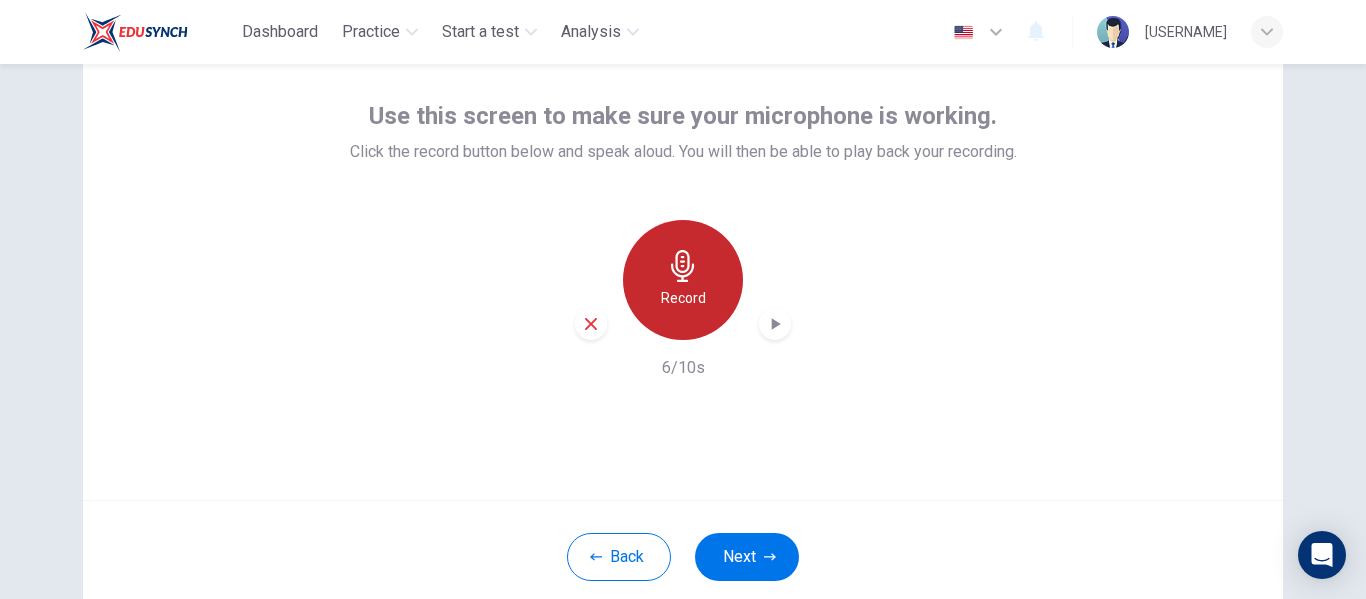 click at bounding box center [683, 266] 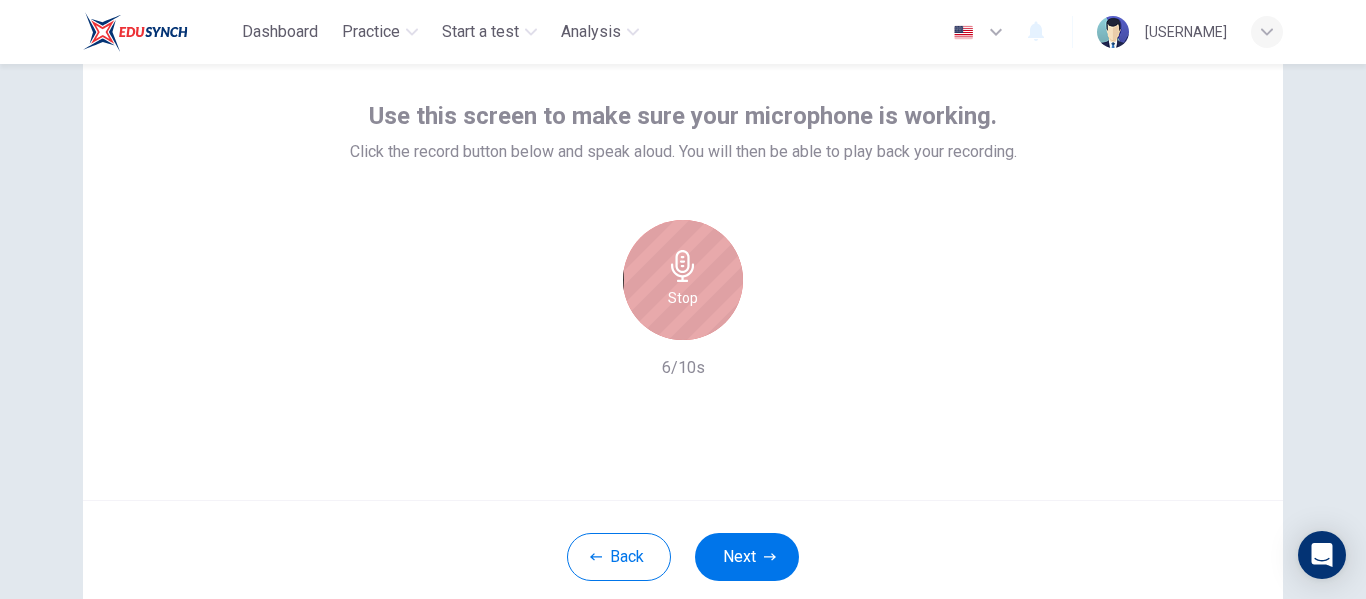 click on "Stop" at bounding box center (683, 298) 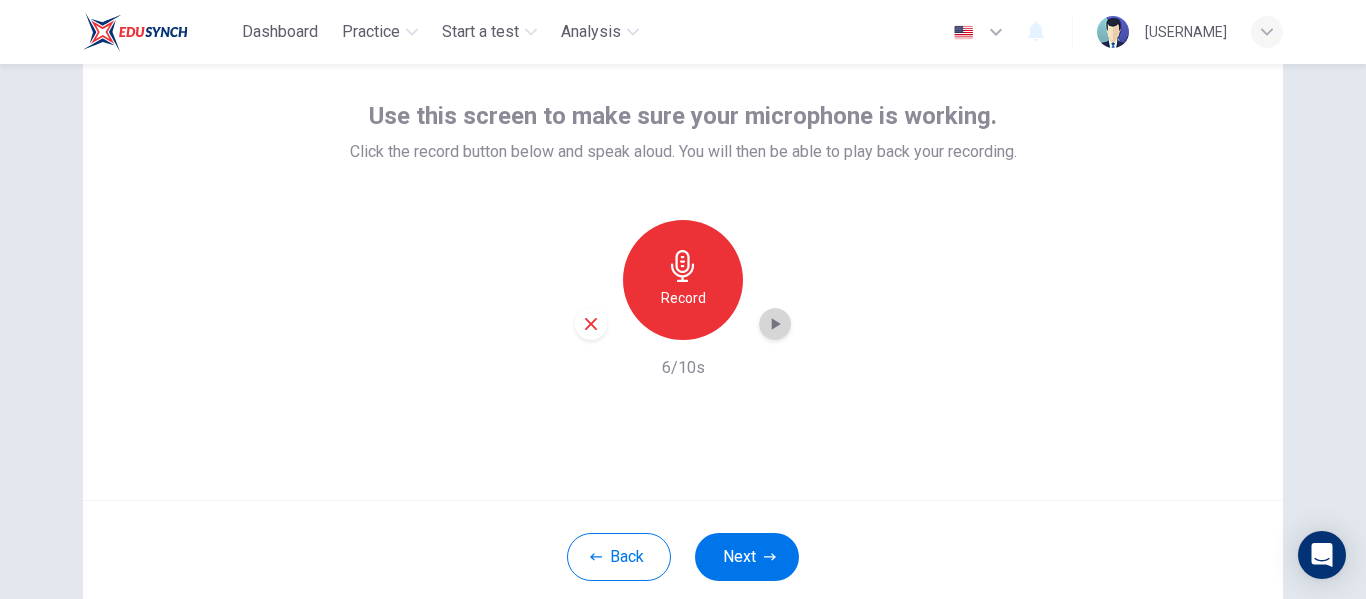 click at bounding box center [775, 324] 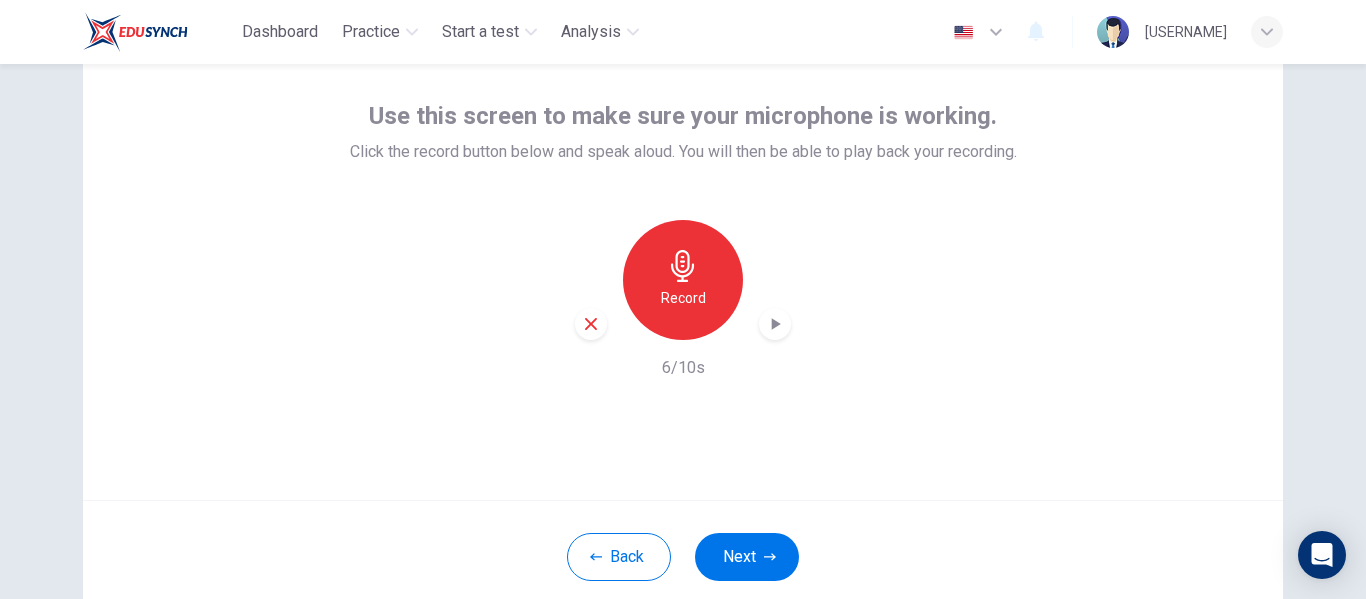 click on "Record [TIME]/[TOTAL]s" at bounding box center [683, 300] 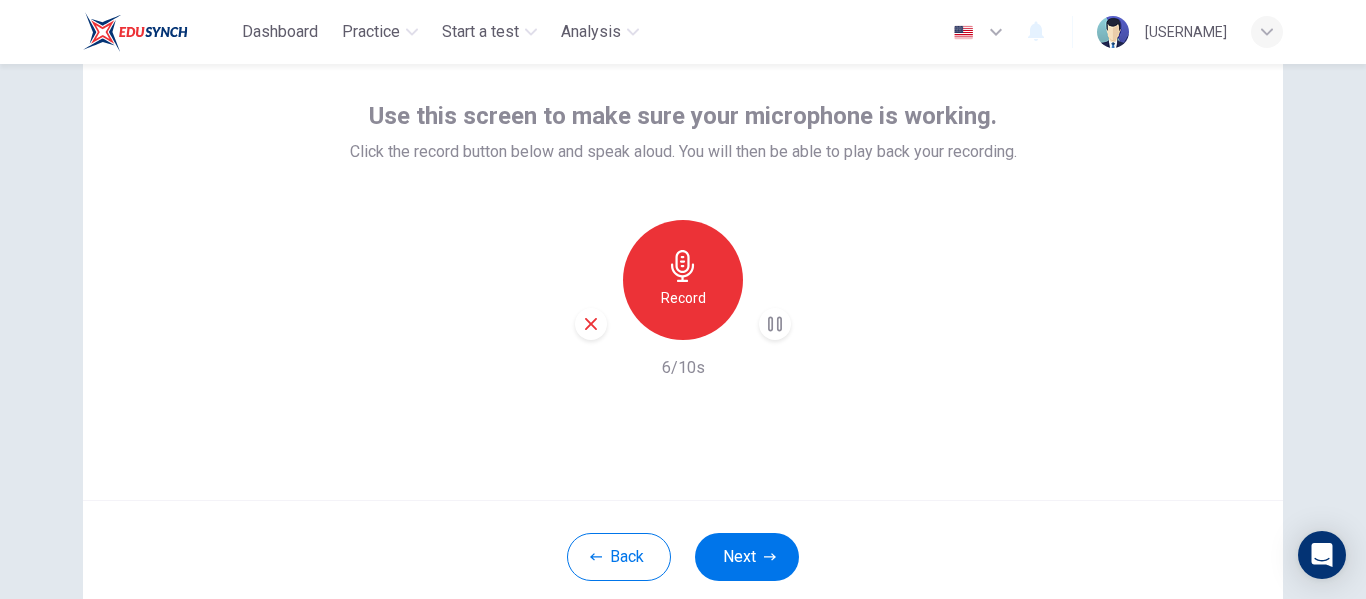 click on "Record" at bounding box center [683, 280] 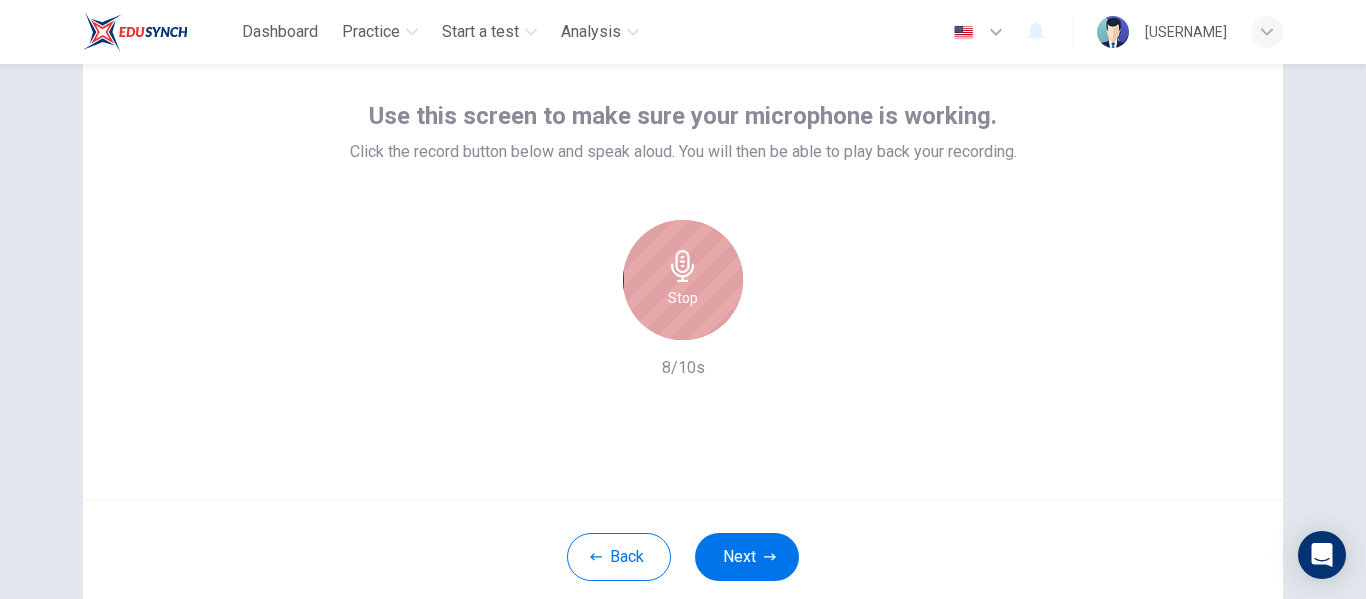click on "Stop" at bounding box center (683, 280) 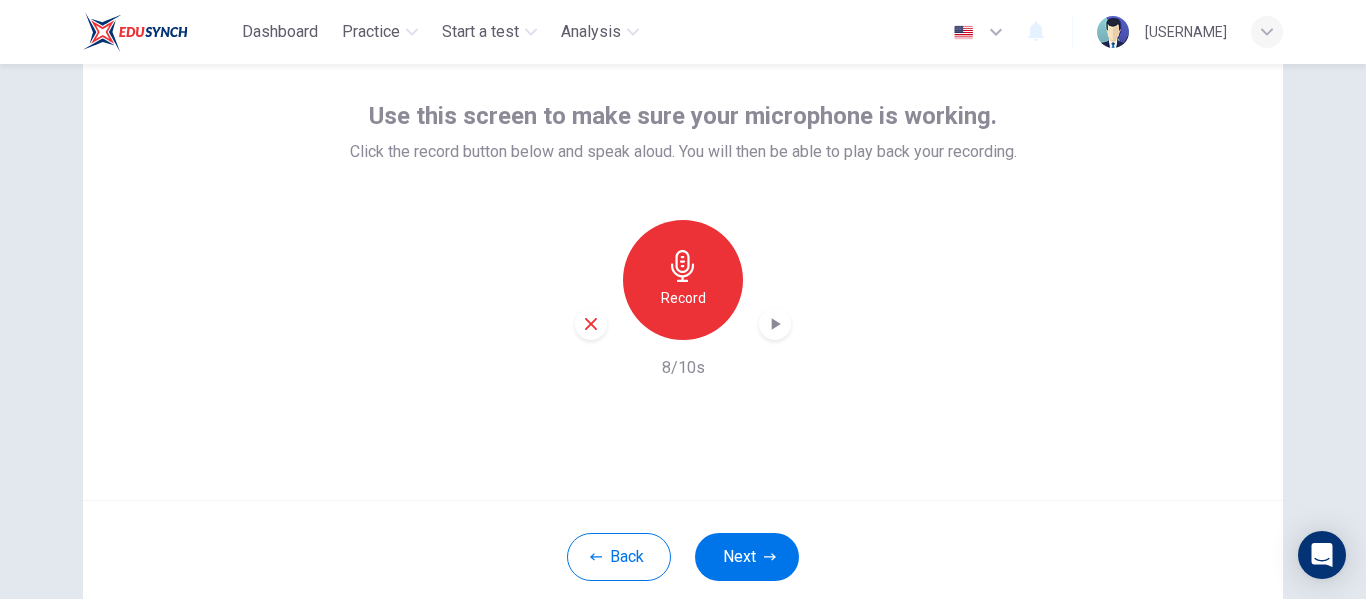 click at bounding box center (775, 324) 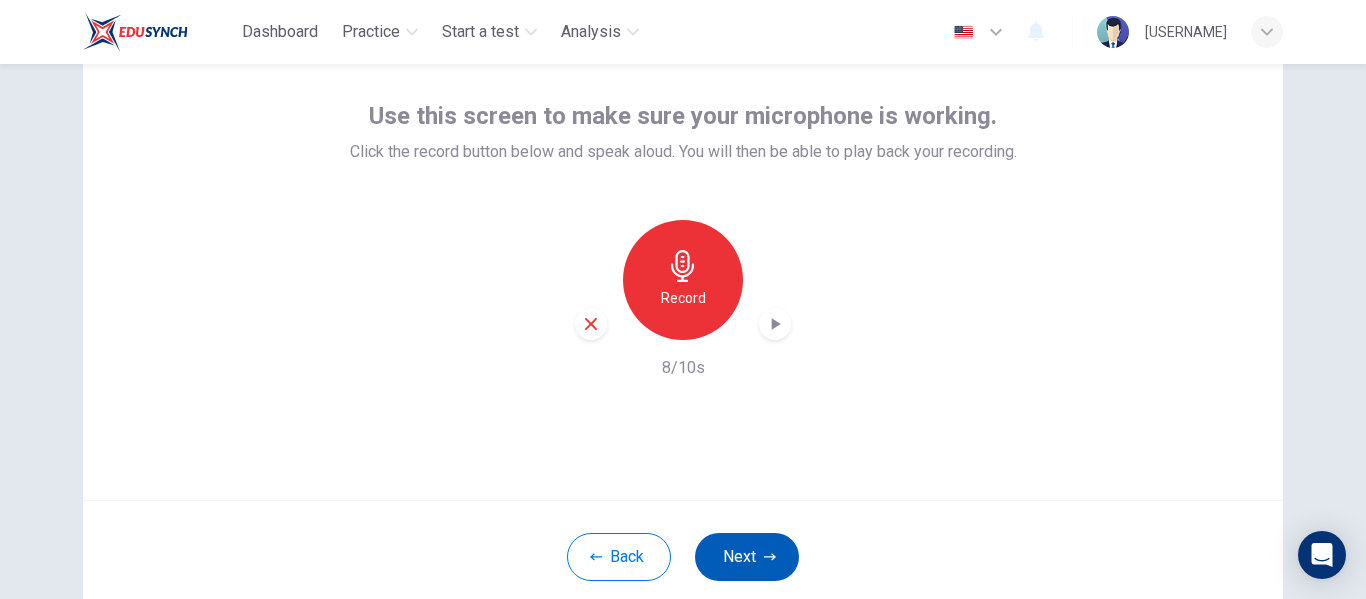 click on "Next" at bounding box center (747, 557) 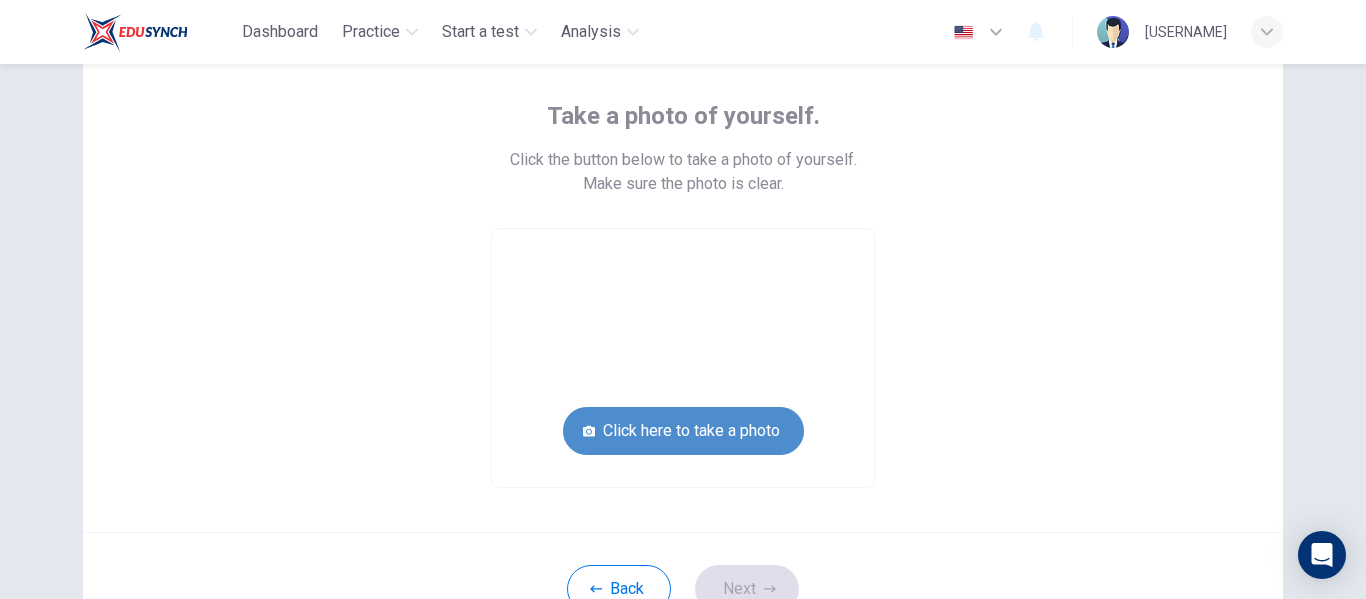 click on "Click here to take a photo" at bounding box center (683, 431) 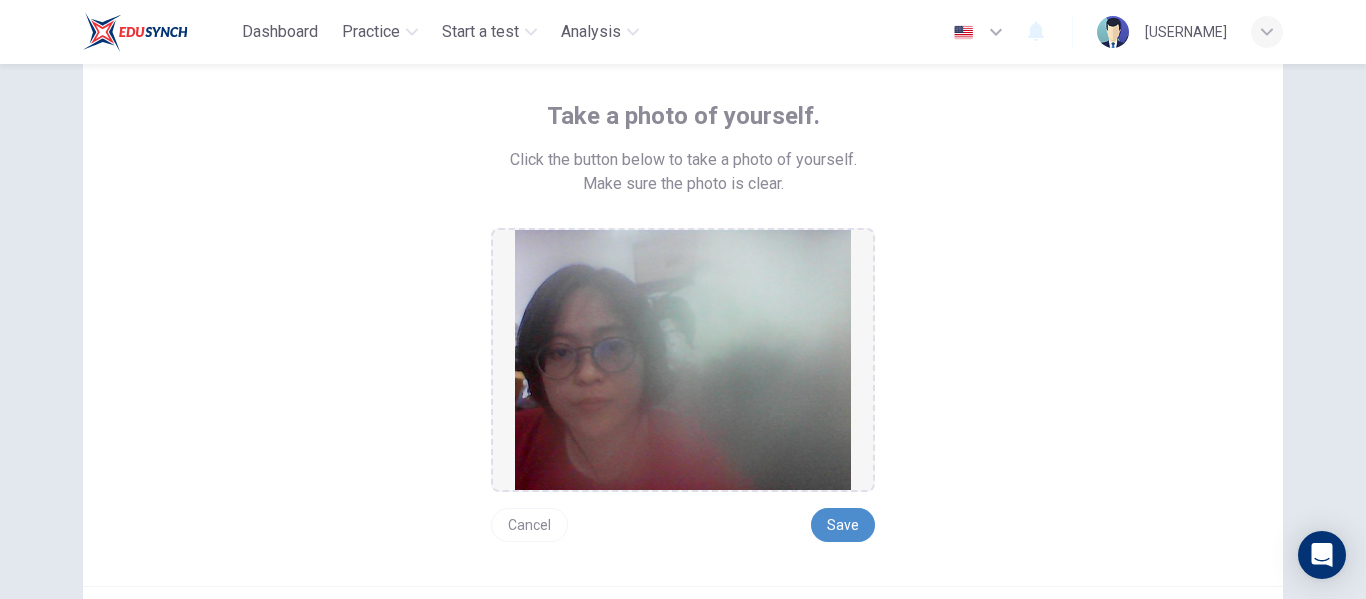 click on "Save" at bounding box center (843, 525) 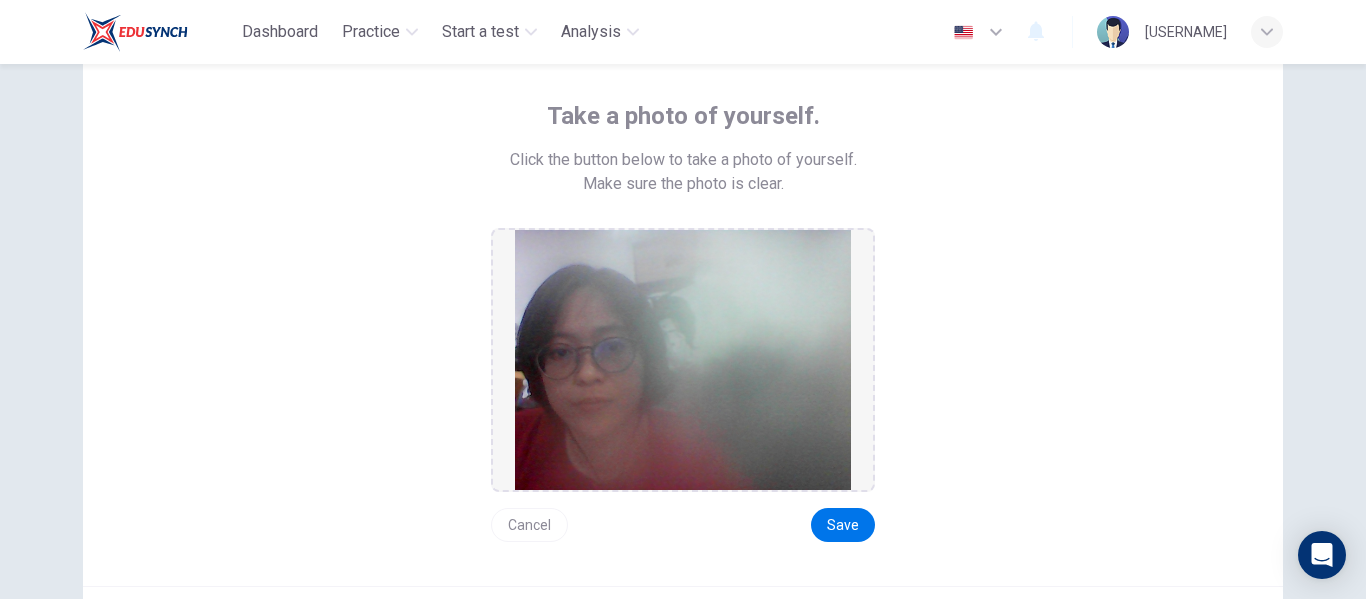 click on "Take a photo of yourself. Click the button below to take a photo of yourself. Make sure the photo is clear. Cancel Save" at bounding box center [683, 303] 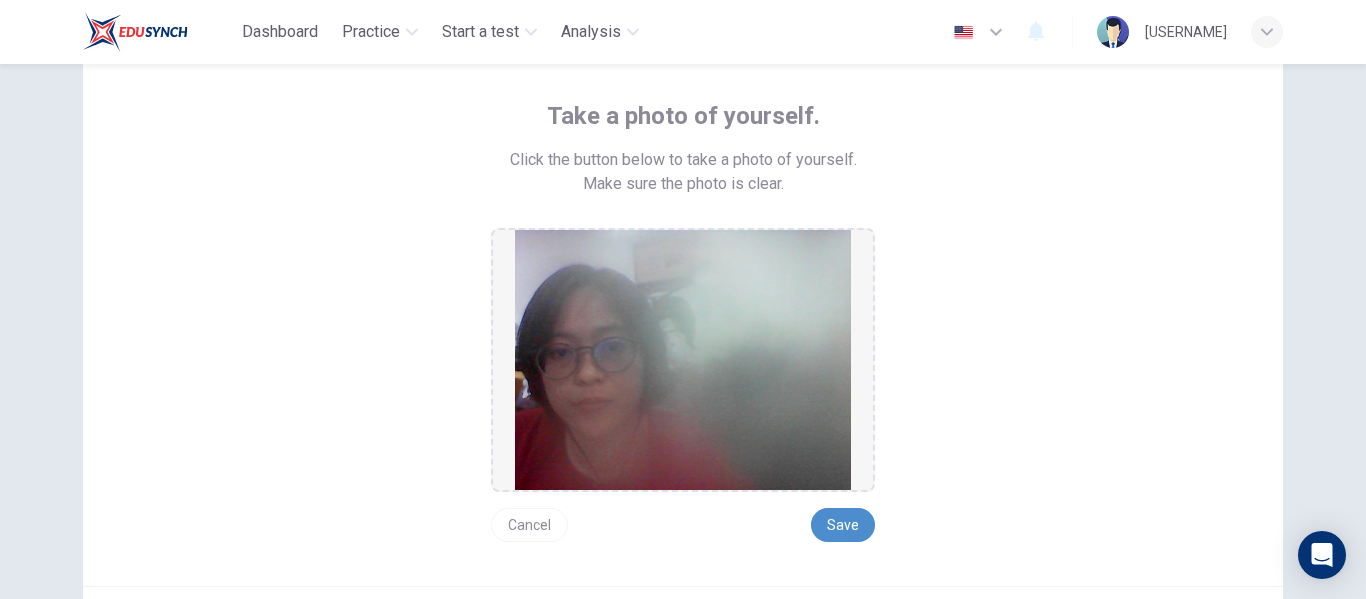 click on "Save" at bounding box center (843, 525) 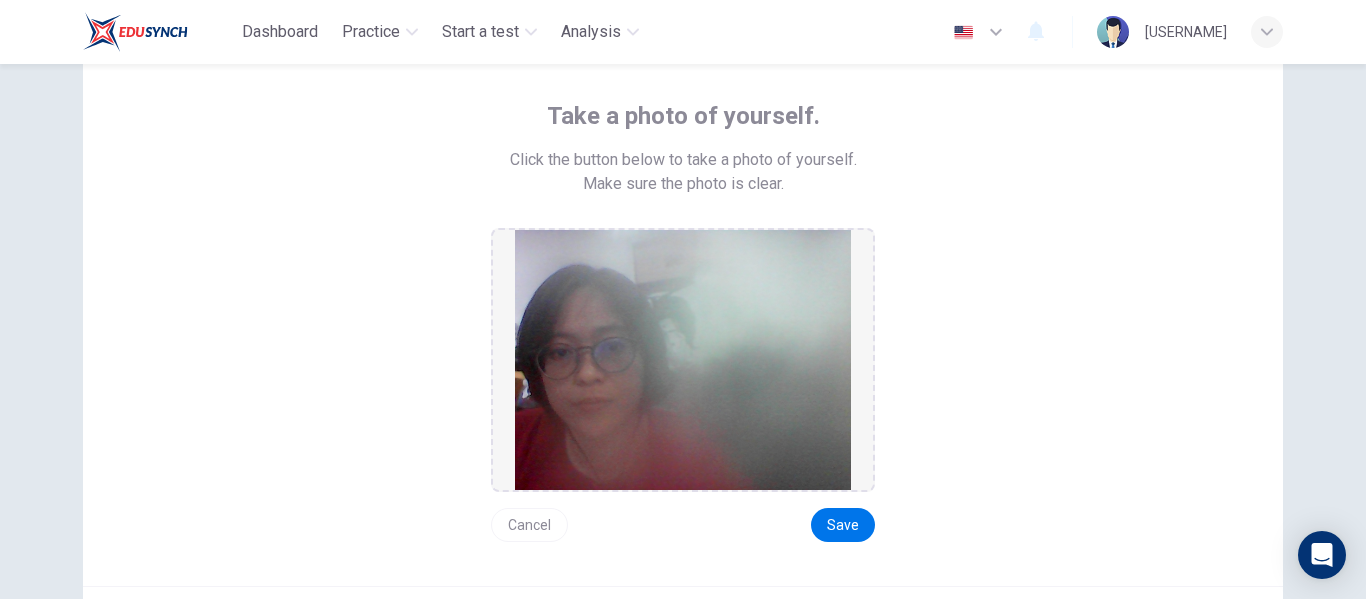 drag, startPoint x: 854, startPoint y: 473, endPoint x: 802, endPoint y: 468, distance: 52.23983 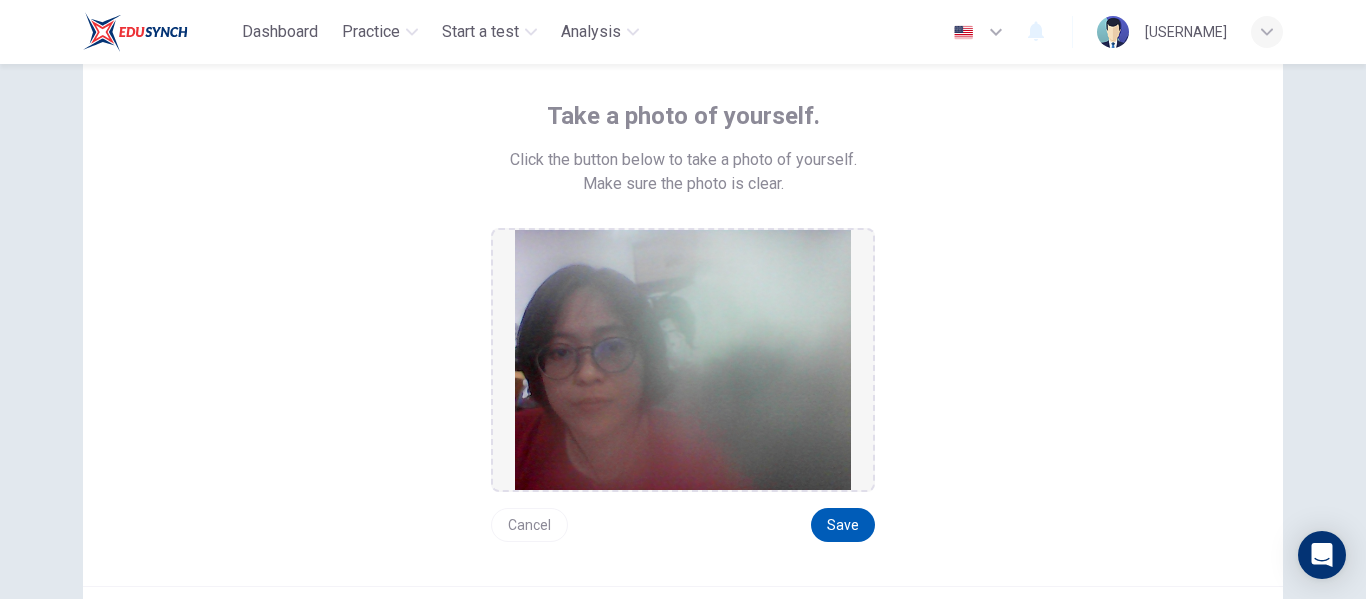 click on "Save" at bounding box center [843, 525] 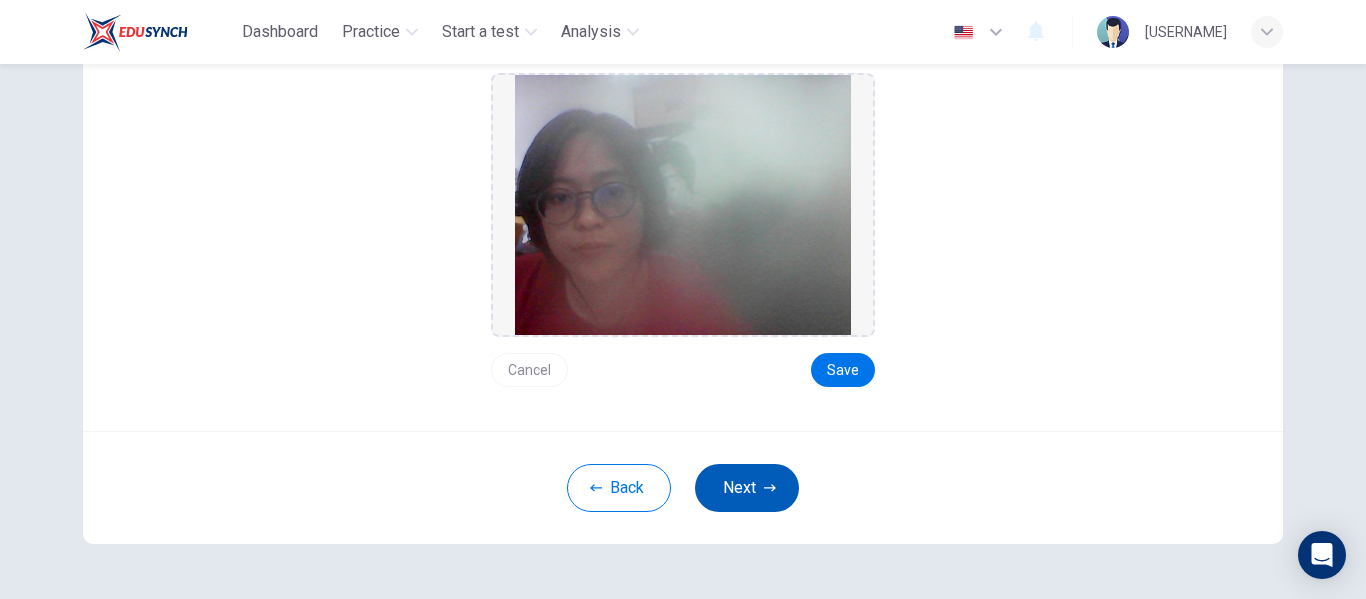 scroll, scrollTop: 220, scrollLeft: 0, axis: vertical 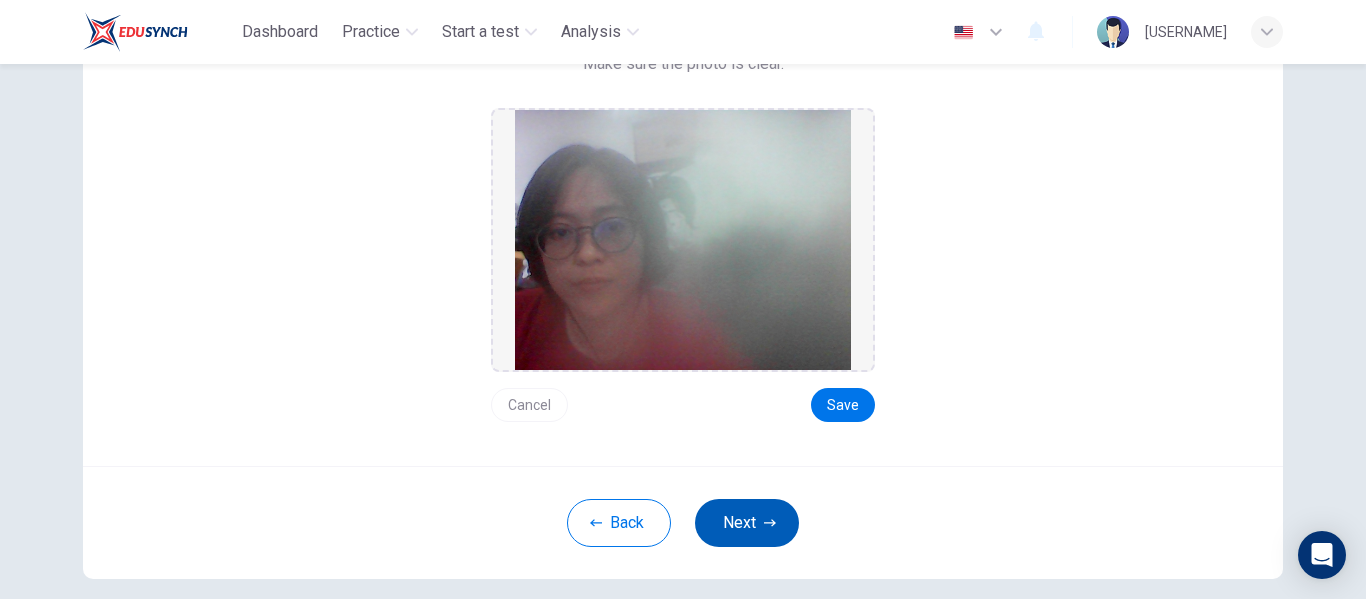 click on "Next" at bounding box center [747, 523] 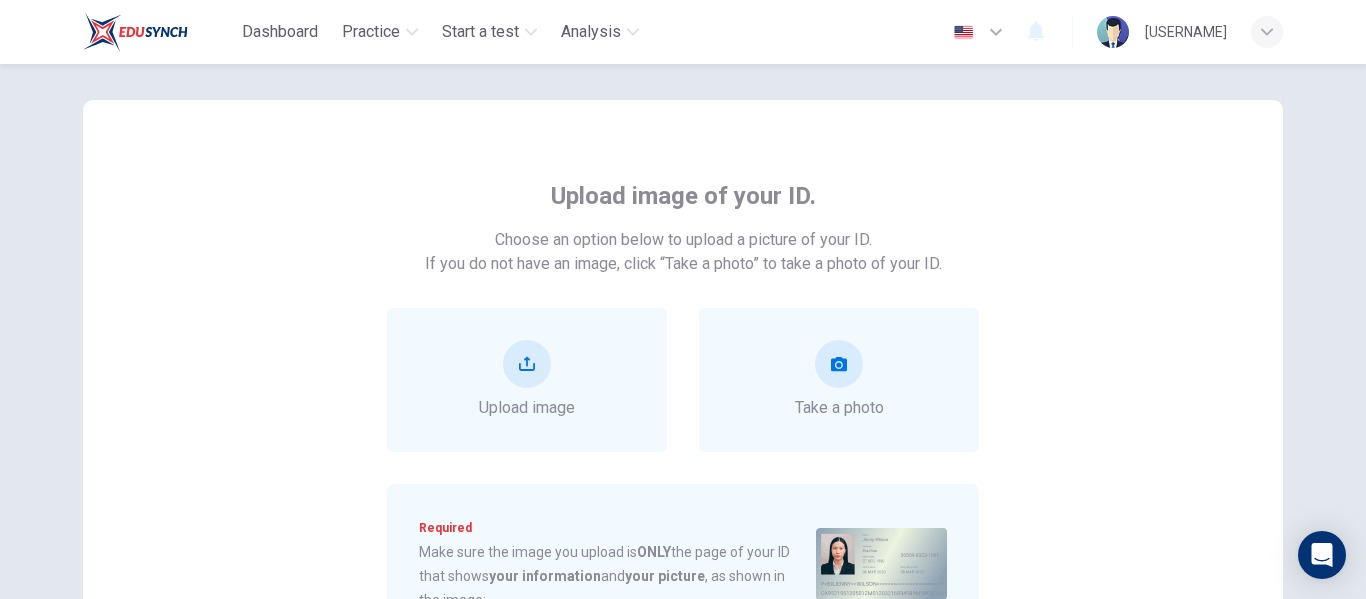 scroll, scrollTop: 120, scrollLeft: 0, axis: vertical 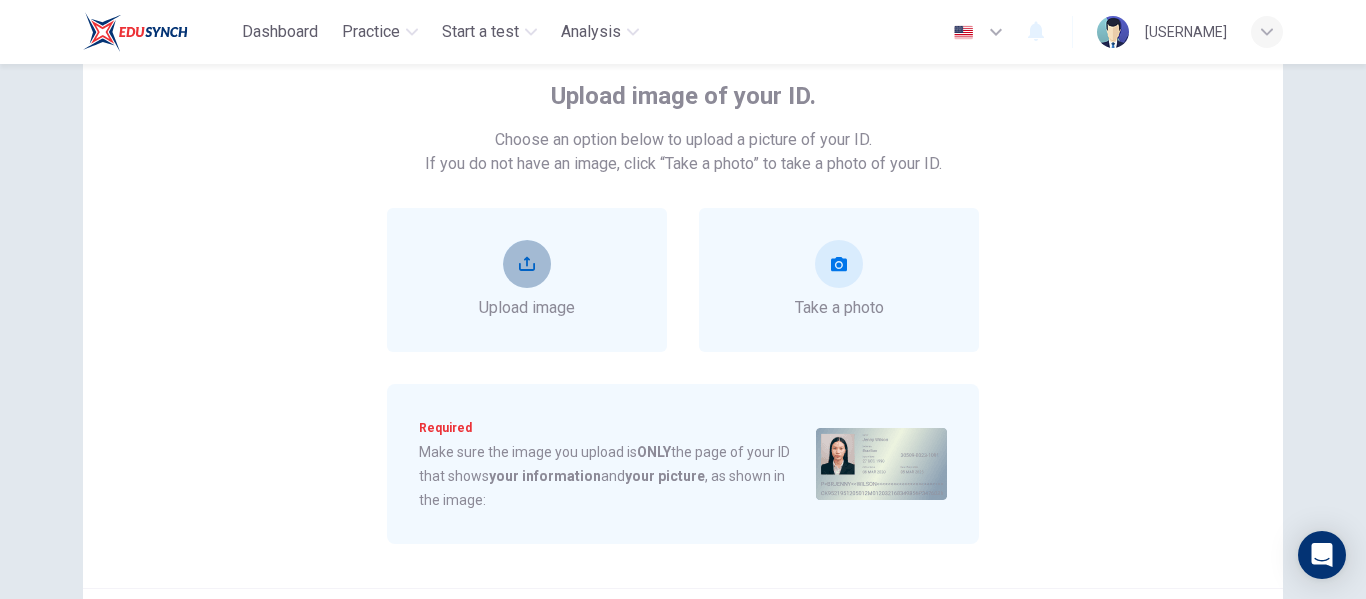 click at bounding box center (527, 264) 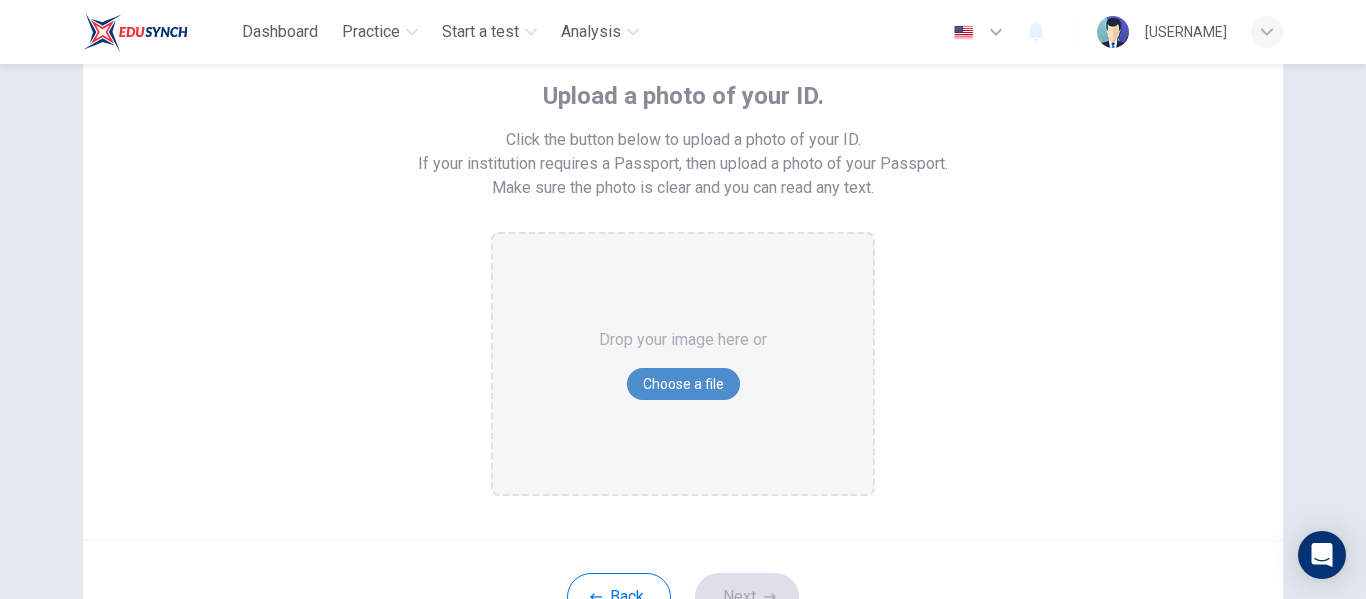 click on "Choose a file" at bounding box center [683, 384] 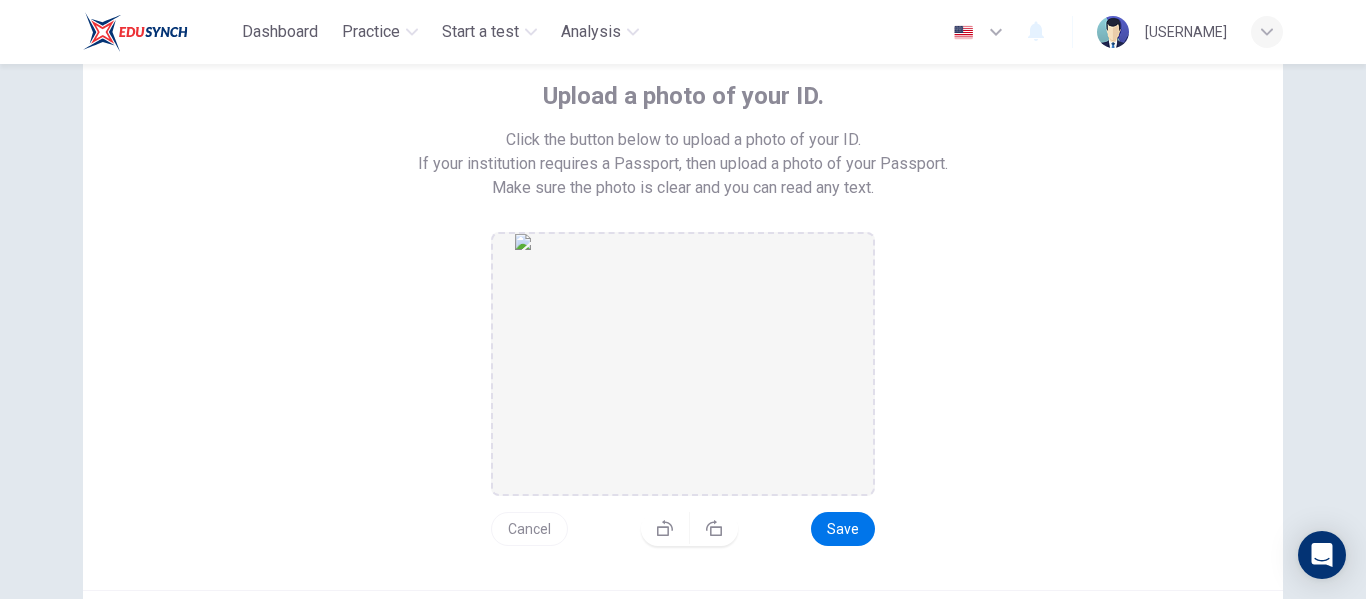 click on "Cancel" at bounding box center [529, 529] 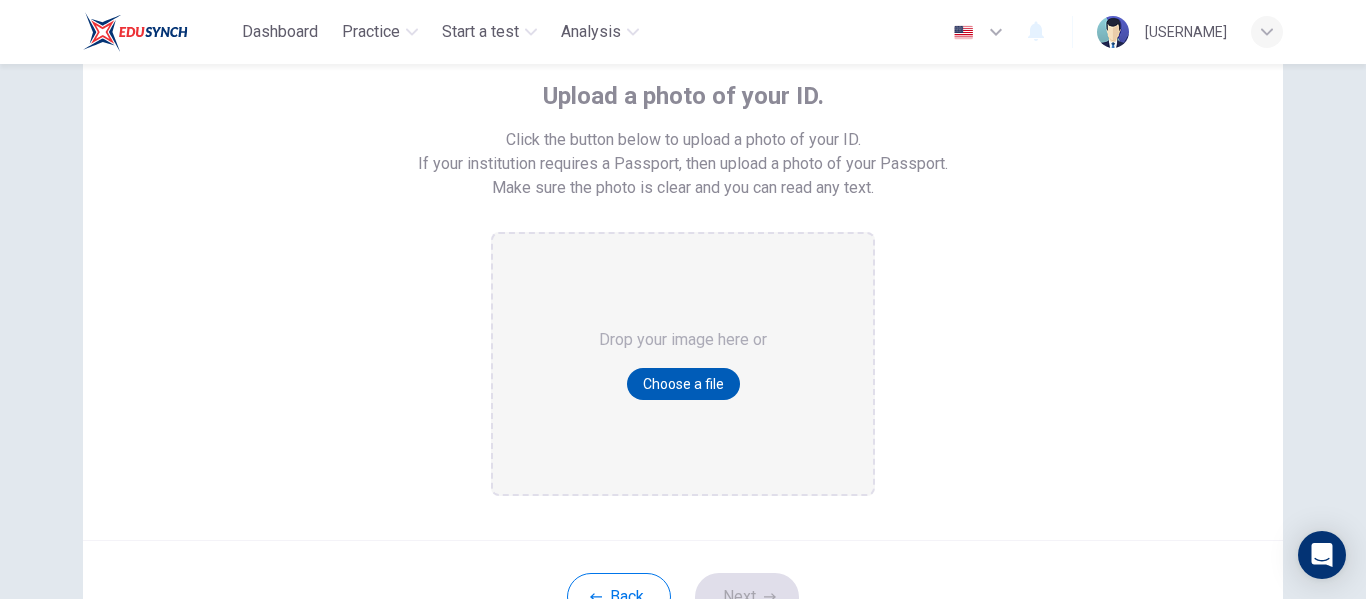 click on "Choose a file" at bounding box center [683, 384] 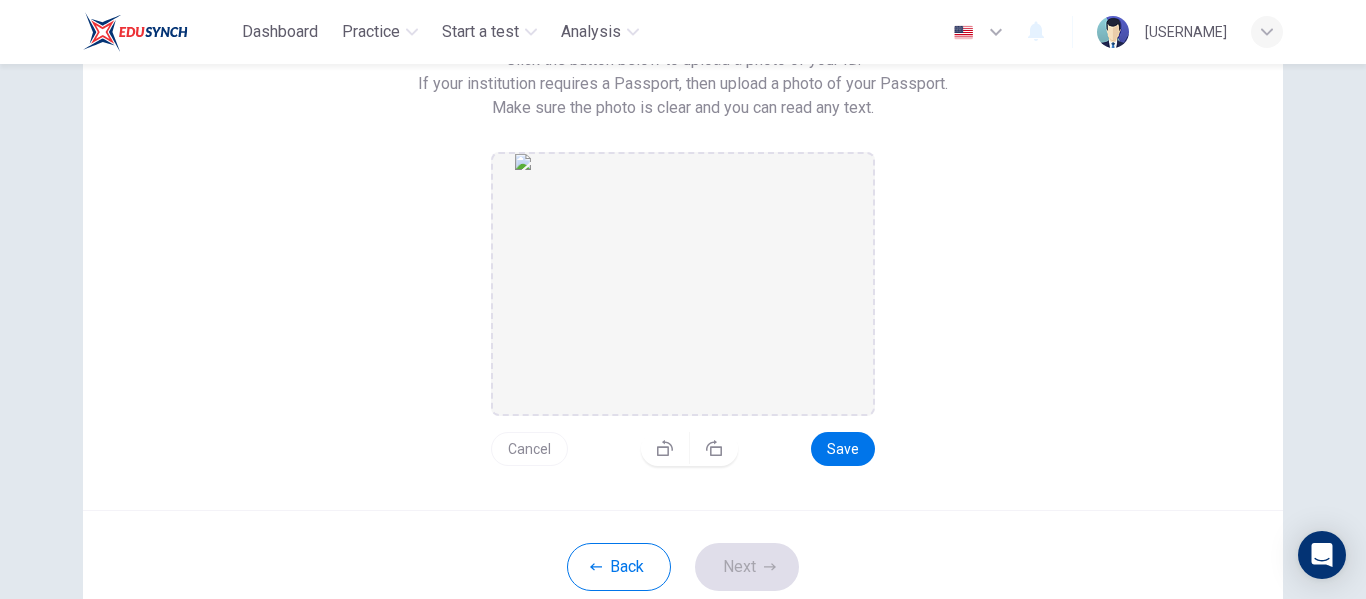scroll, scrollTop: 300, scrollLeft: 0, axis: vertical 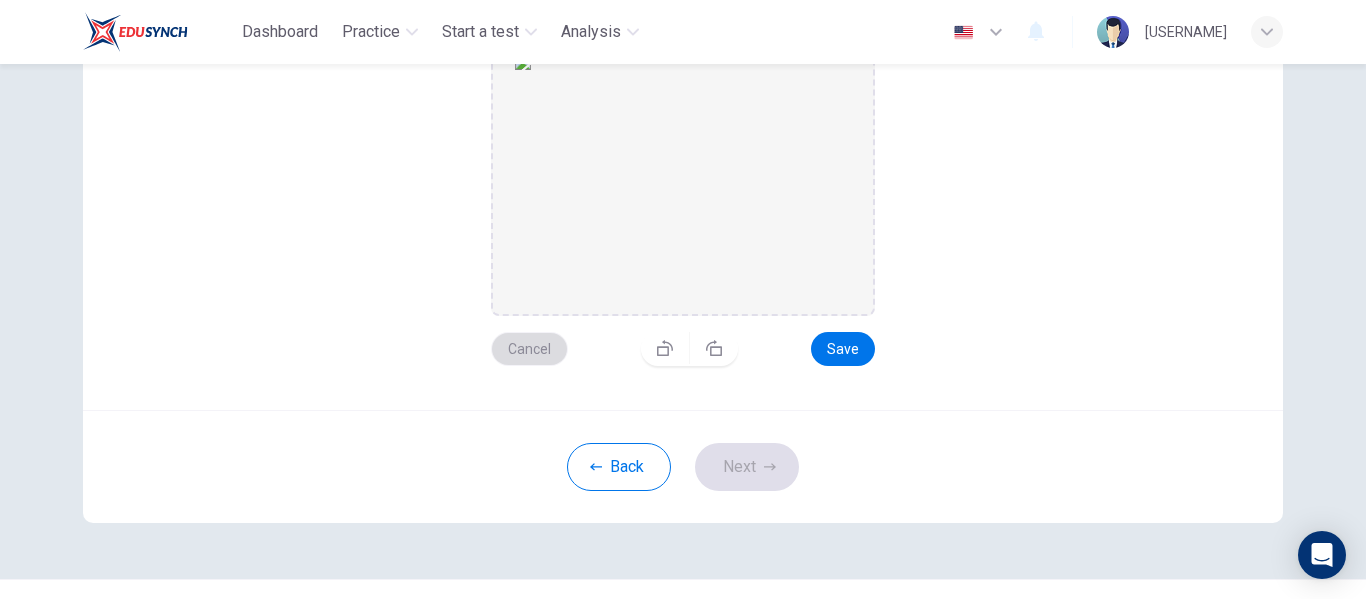 click on "Cancel" at bounding box center (529, 349) 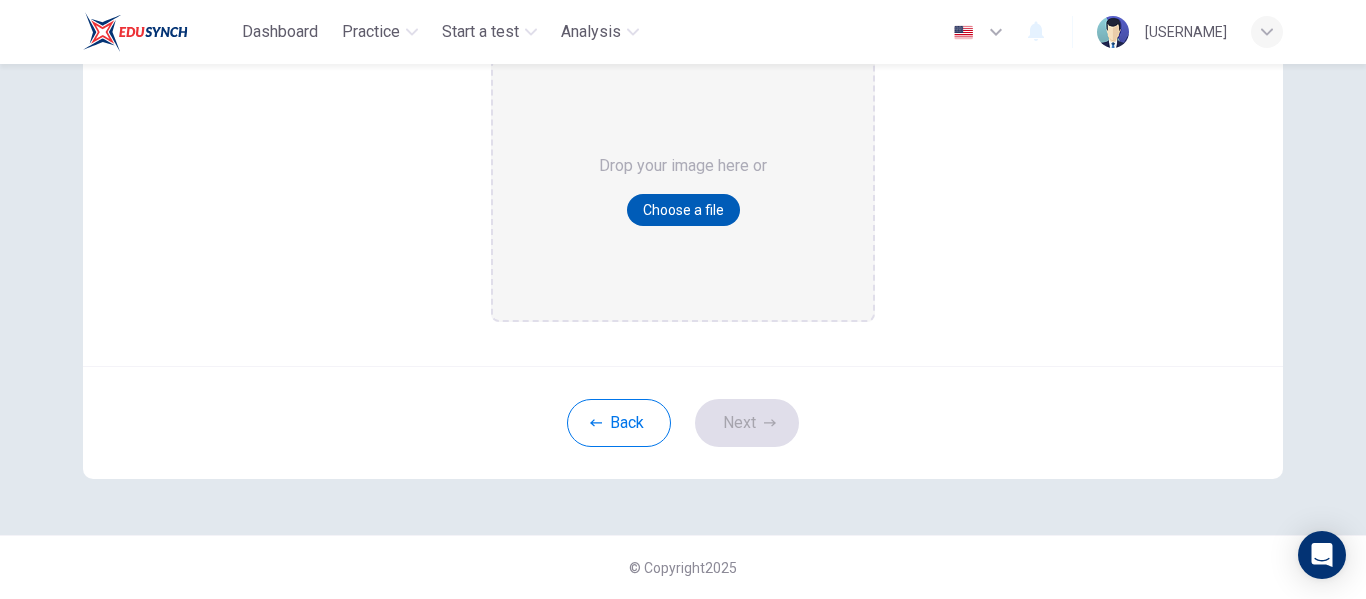 click on "Choose a file" at bounding box center (683, 210) 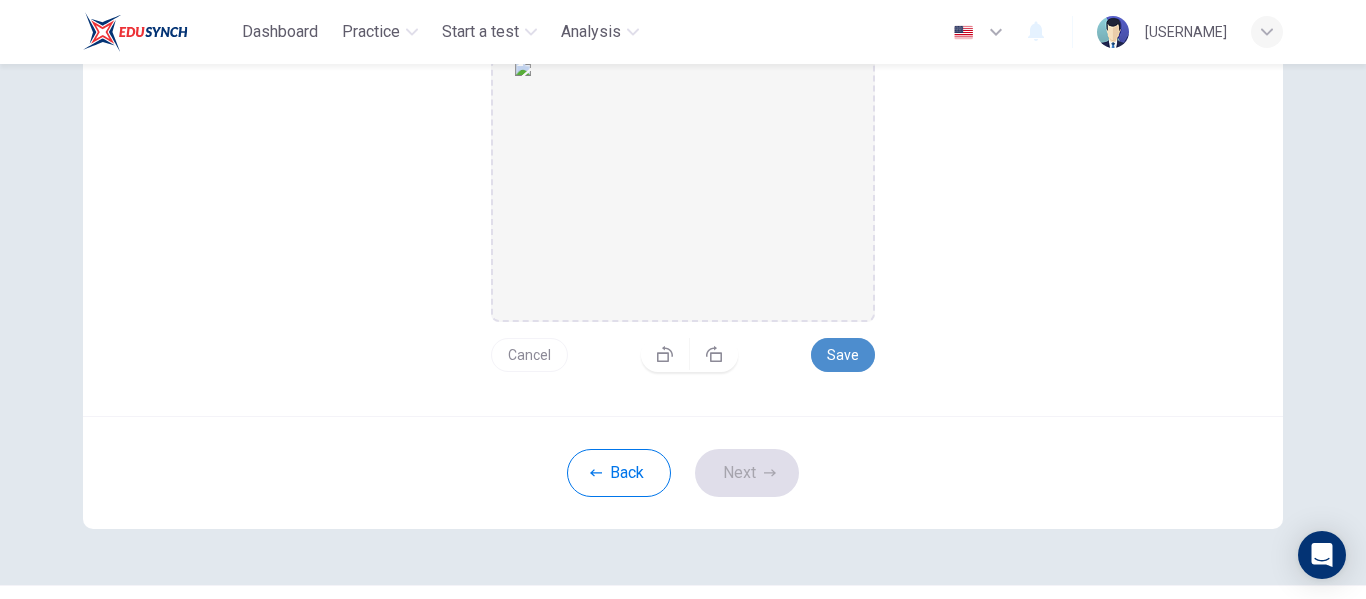 click on "Save" at bounding box center (843, 355) 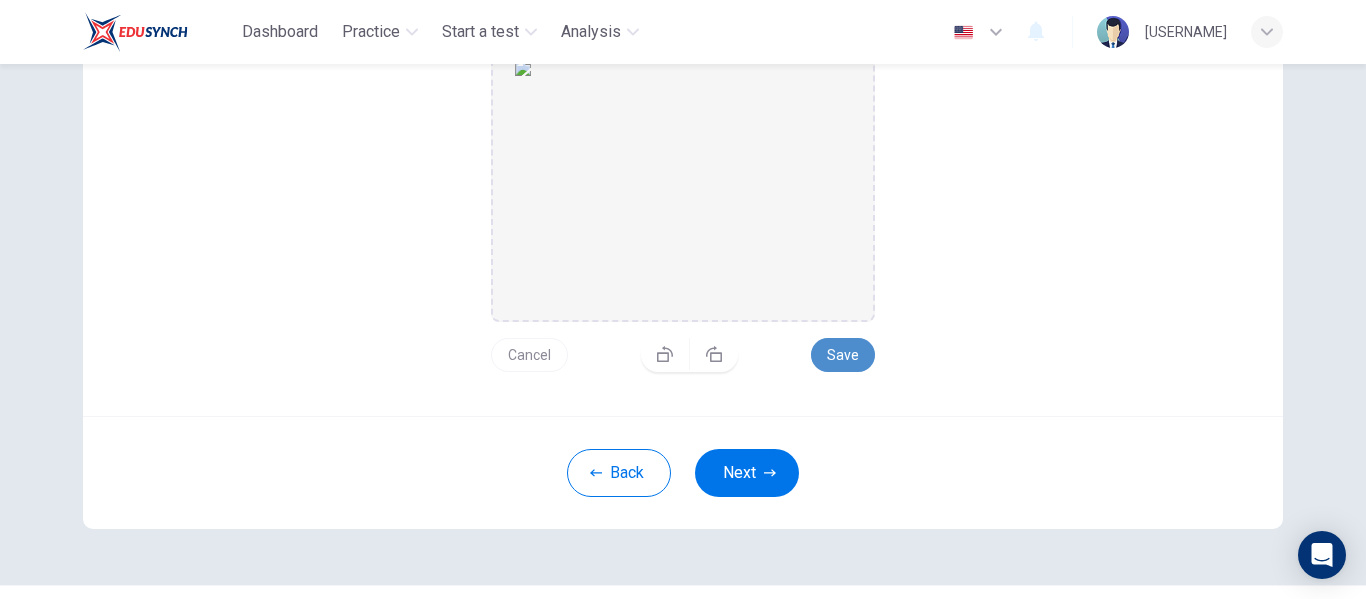 click on "Save" at bounding box center [843, 355] 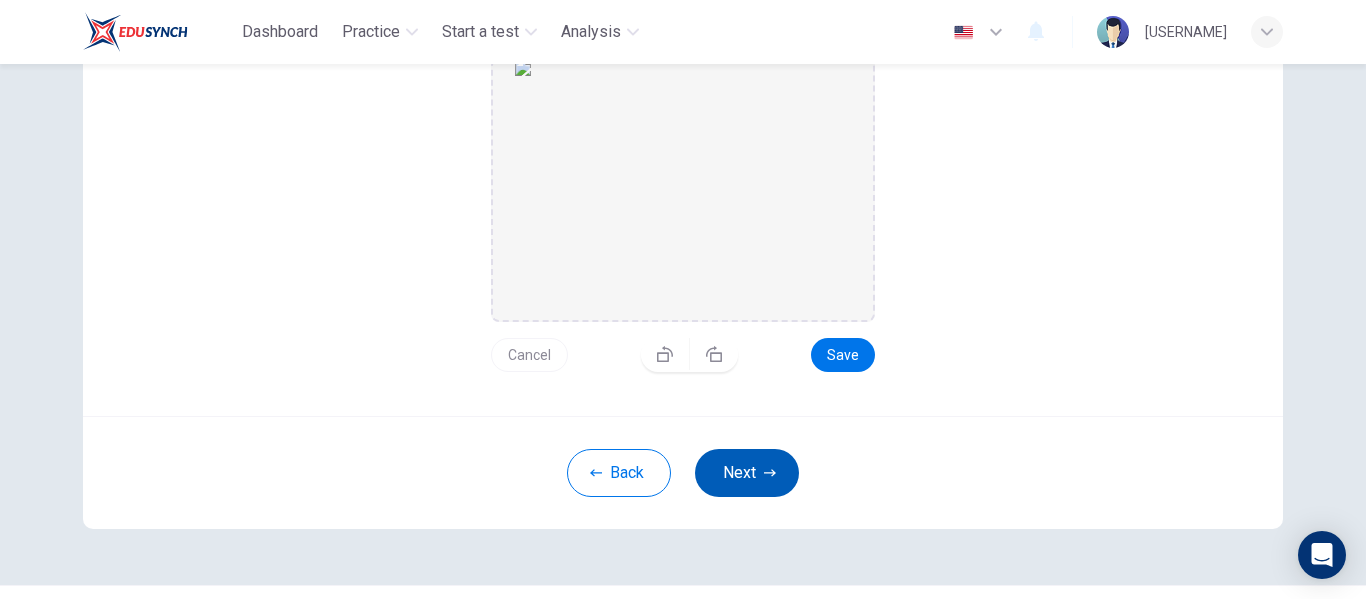 click on "Next" at bounding box center (747, 473) 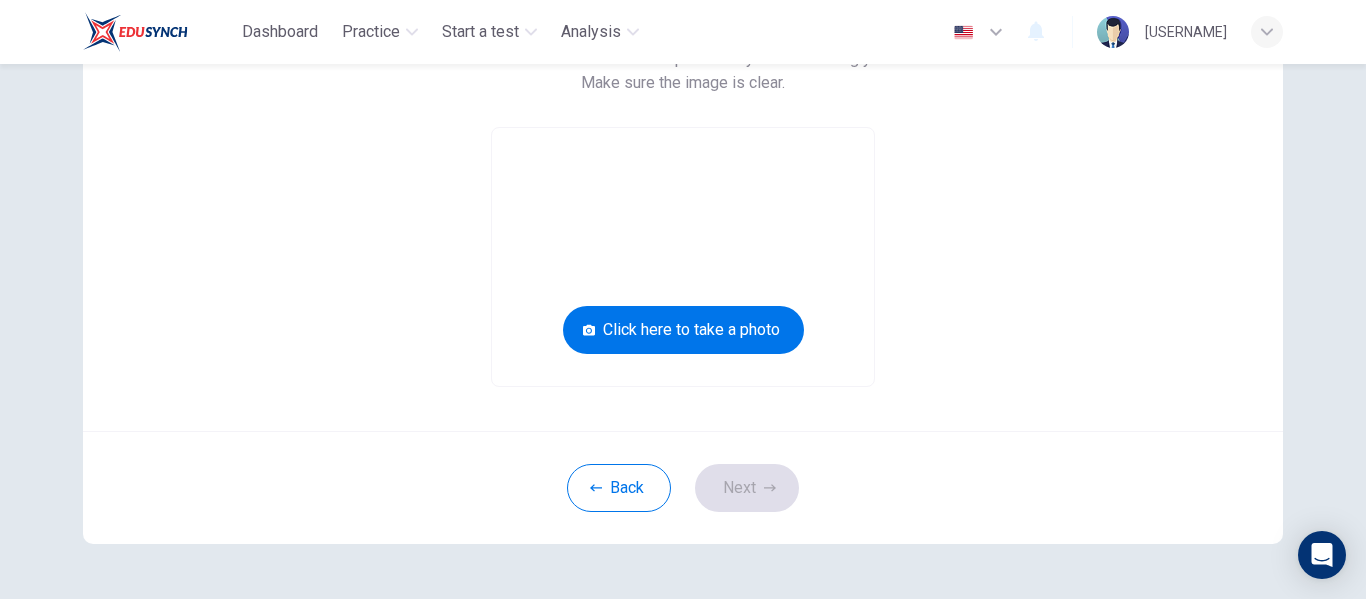 scroll, scrollTop: 66, scrollLeft: 0, axis: vertical 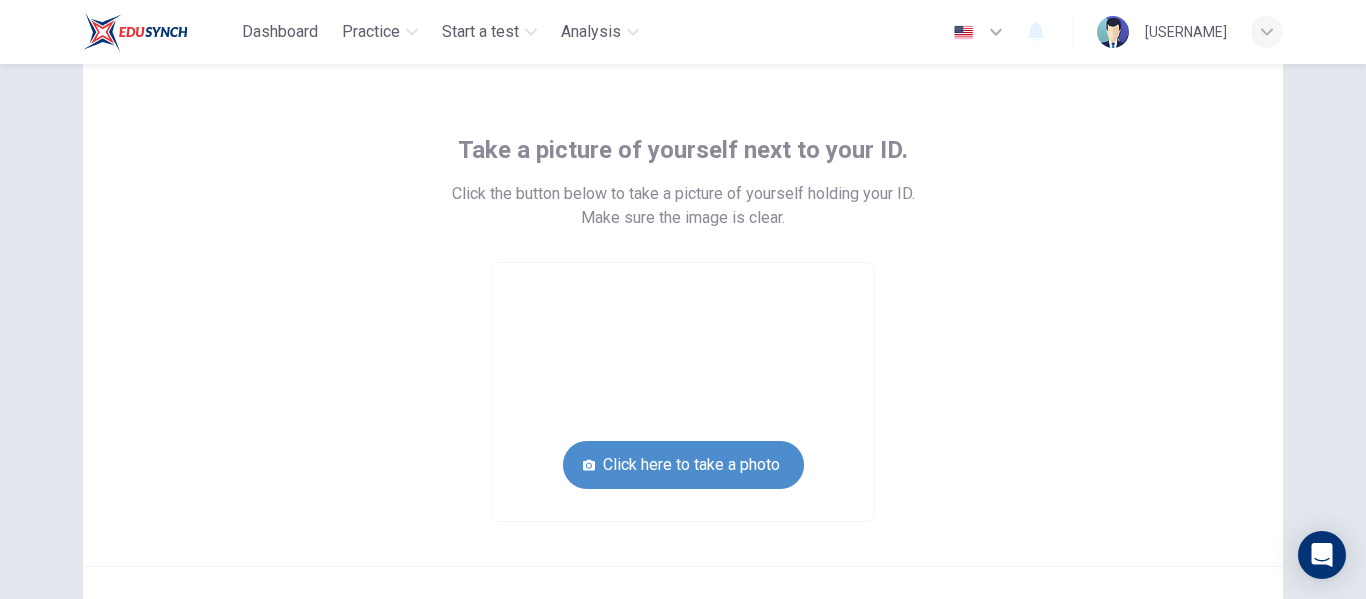 click on "Click here to take a photo" at bounding box center (683, 465) 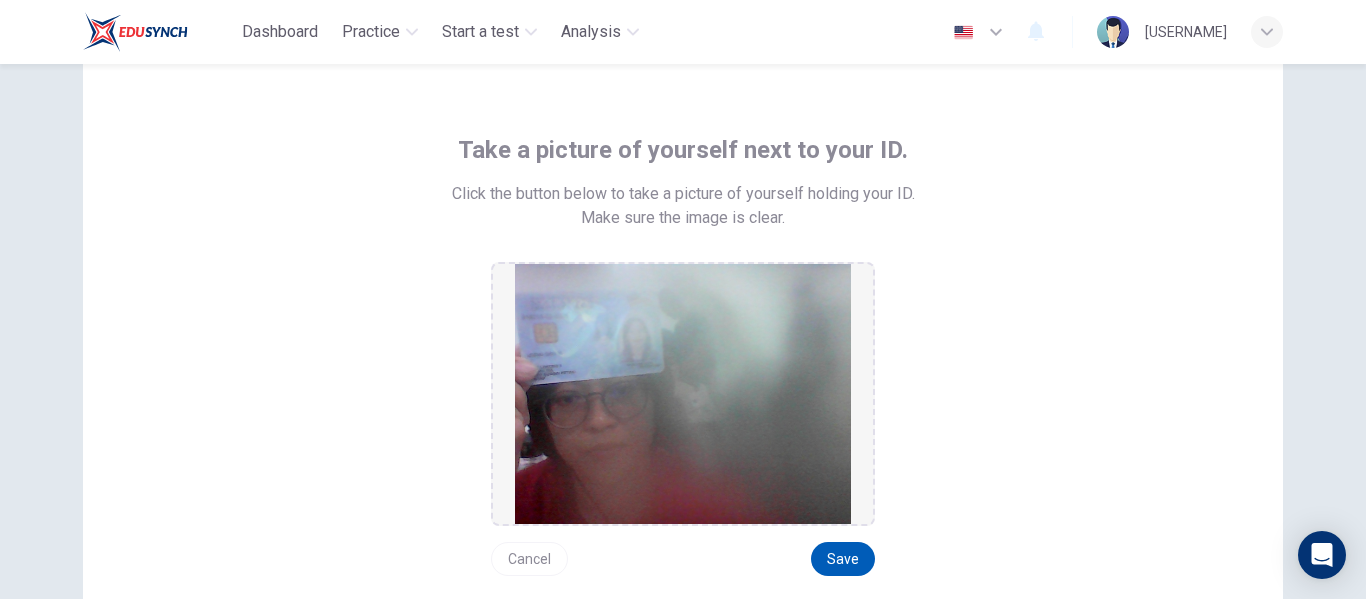 click on "Save" at bounding box center (843, 559) 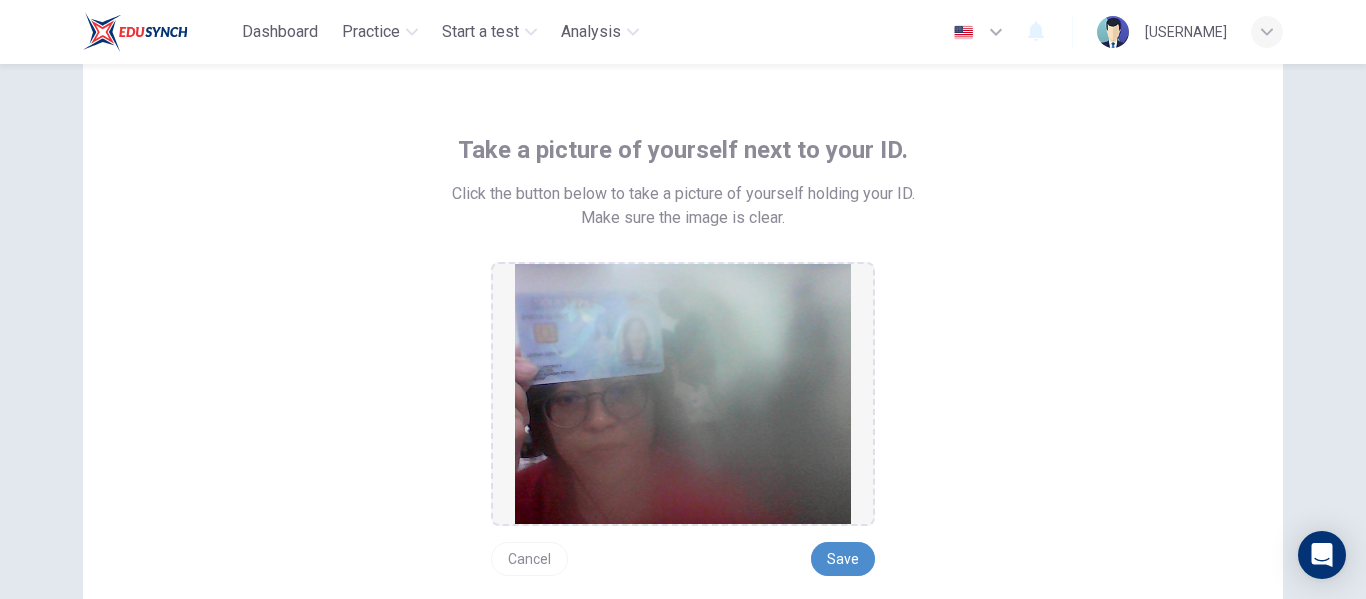 click on "Save" at bounding box center (843, 559) 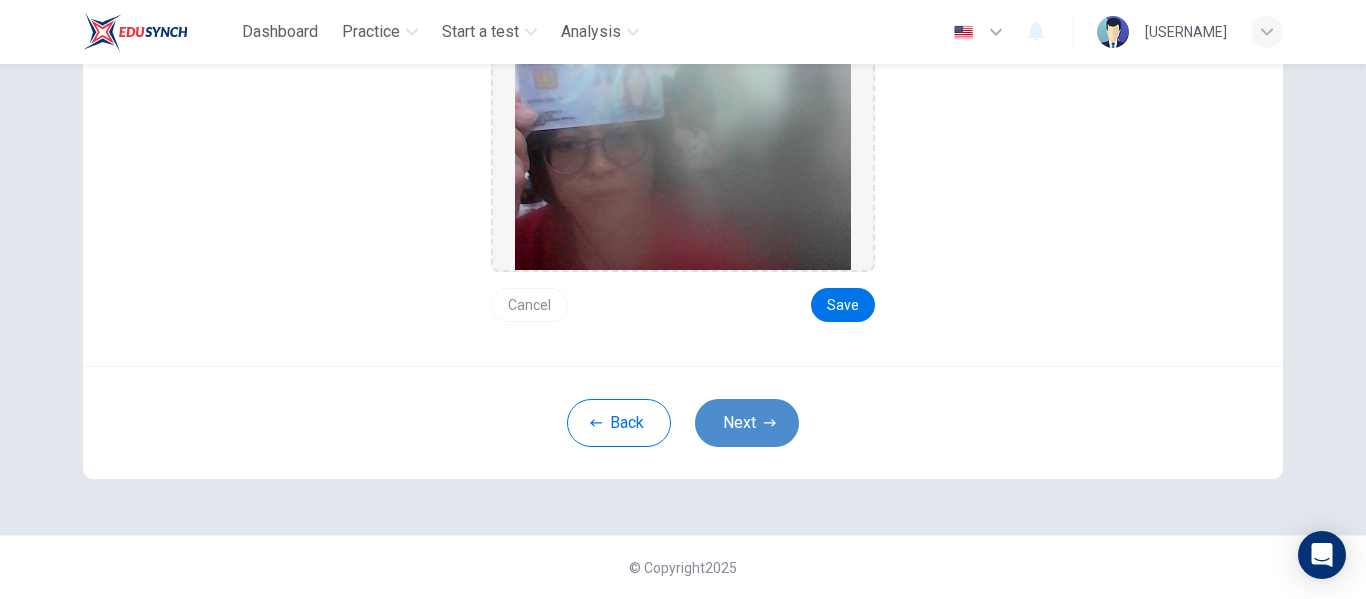 click on "Next" at bounding box center [747, 423] 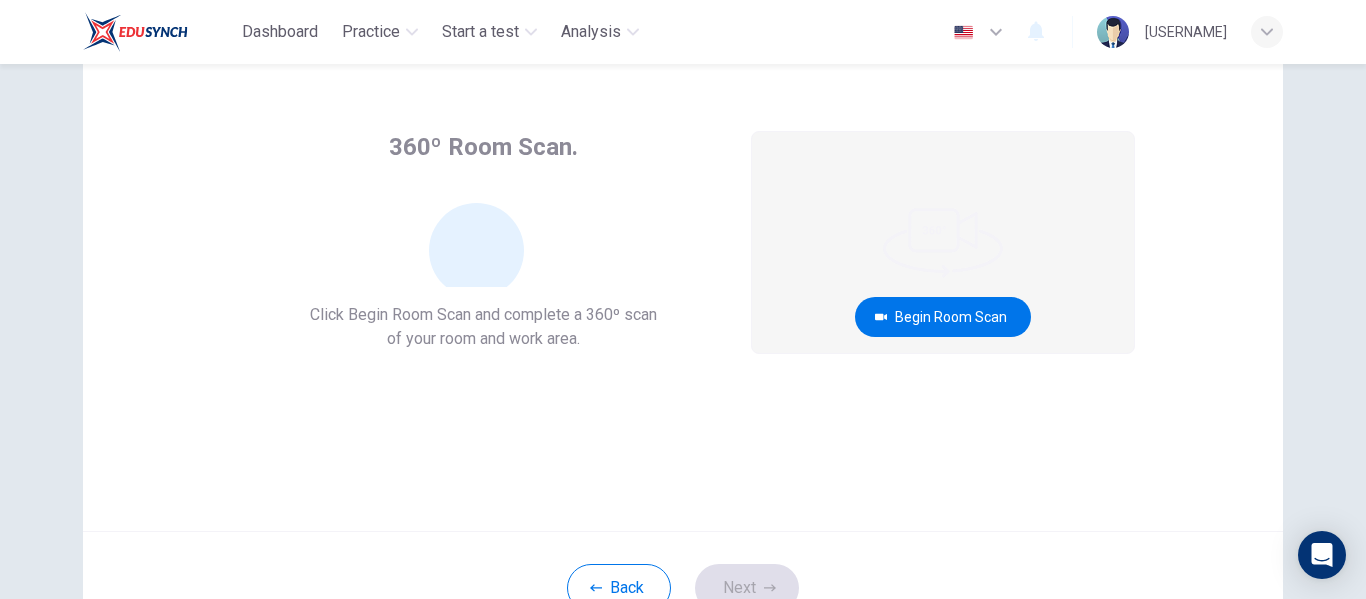 scroll, scrollTop: 100, scrollLeft: 0, axis: vertical 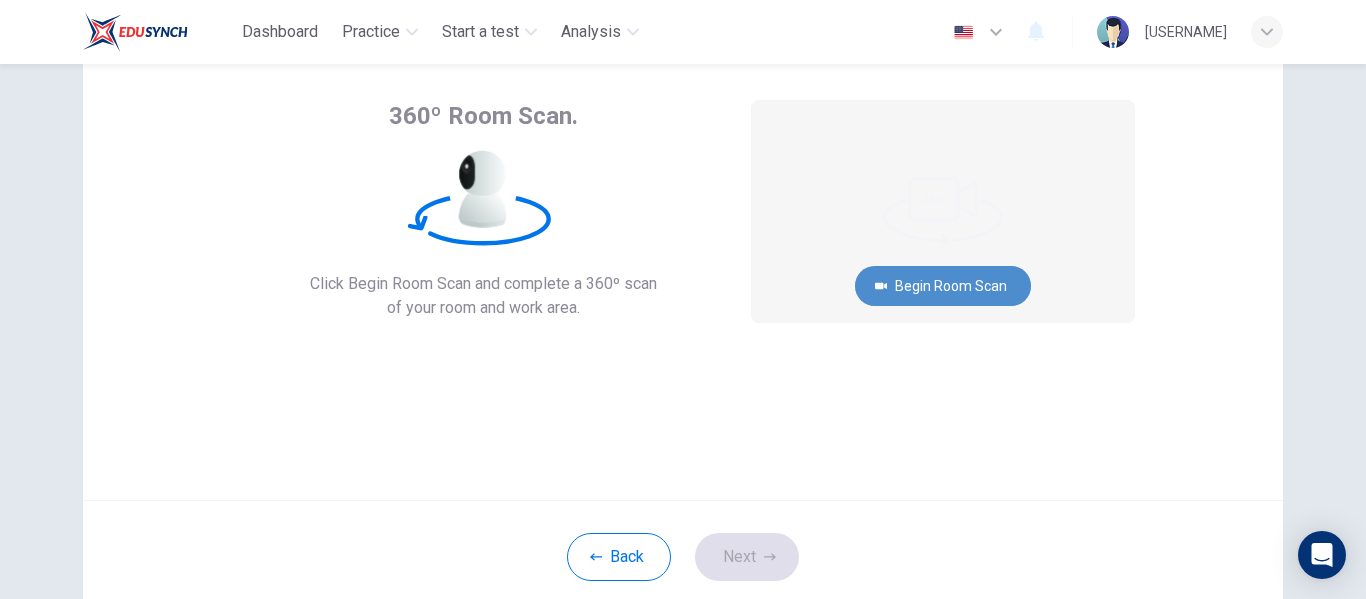 click on "Begin Room Scan" at bounding box center [943, 286] 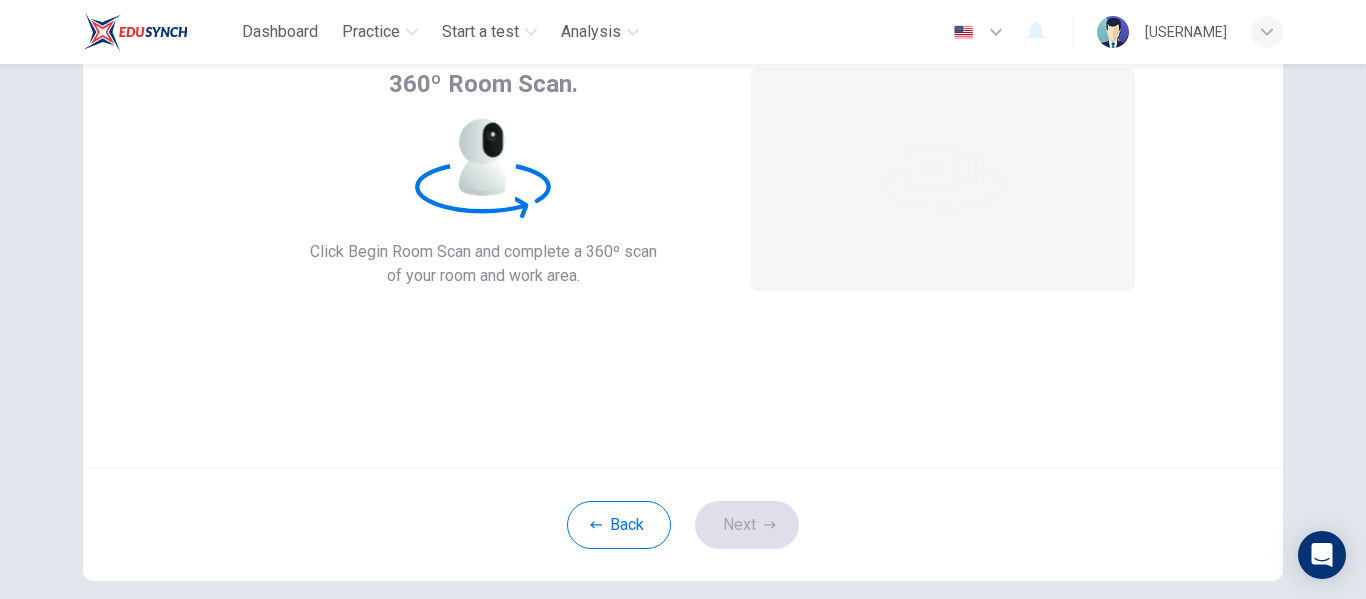 scroll, scrollTop: 0, scrollLeft: 0, axis: both 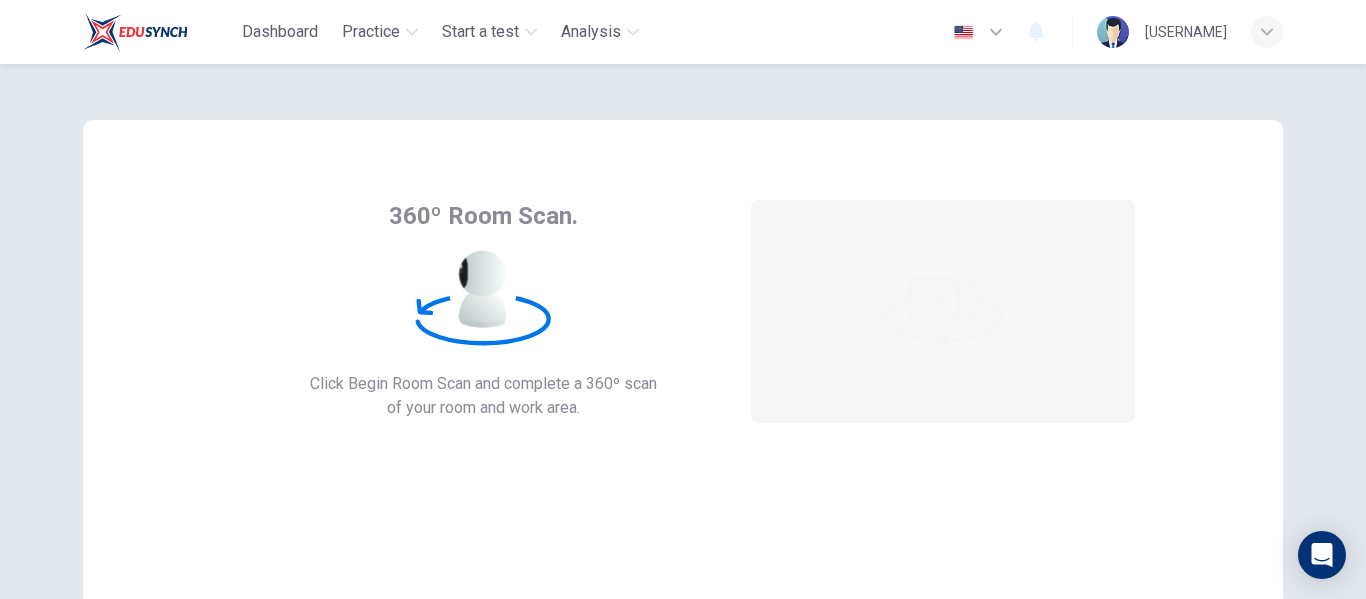 click on "360º Room Scan. Click Begin Room Scan and complete a 360º scan of your room and work area." at bounding box center (483, 310) 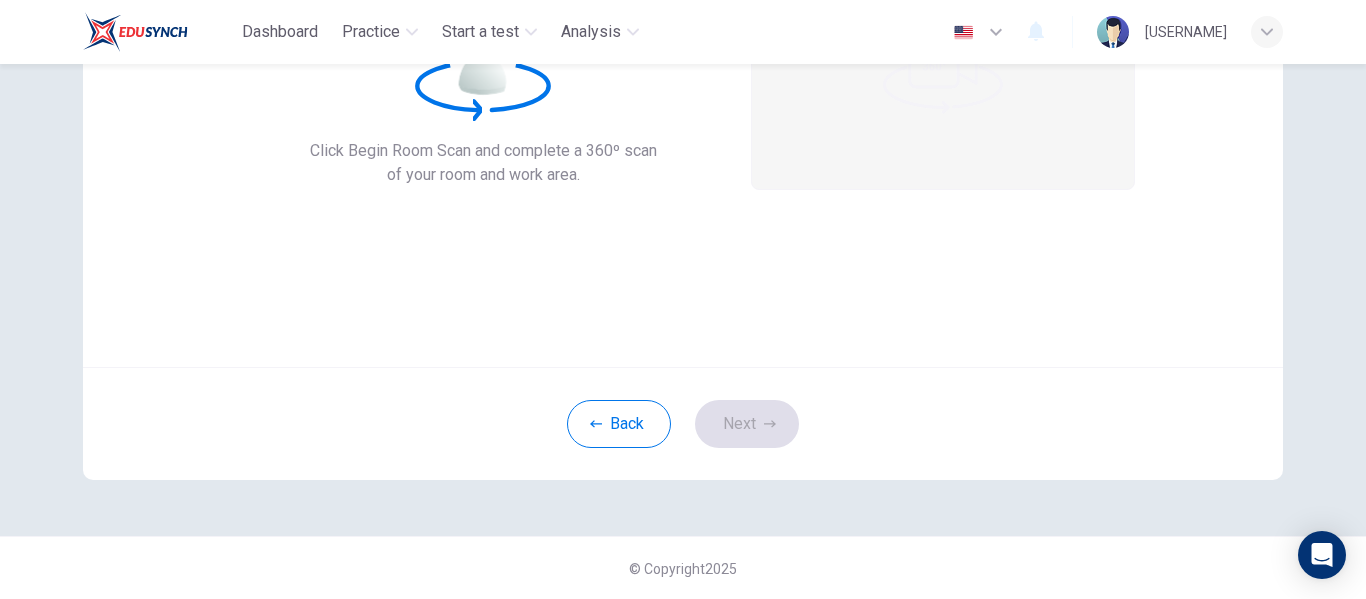 scroll, scrollTop: 234, scrollLeft: 0, axis: vertical 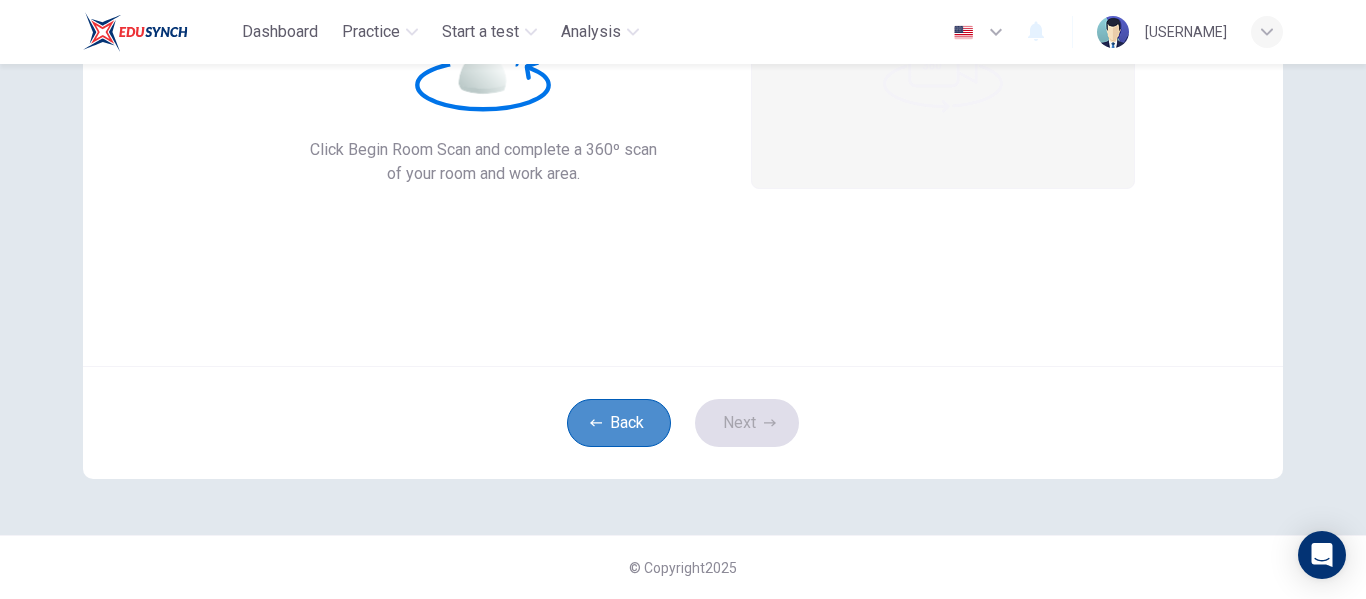 click on "Back" at bounding box center [619, 423] 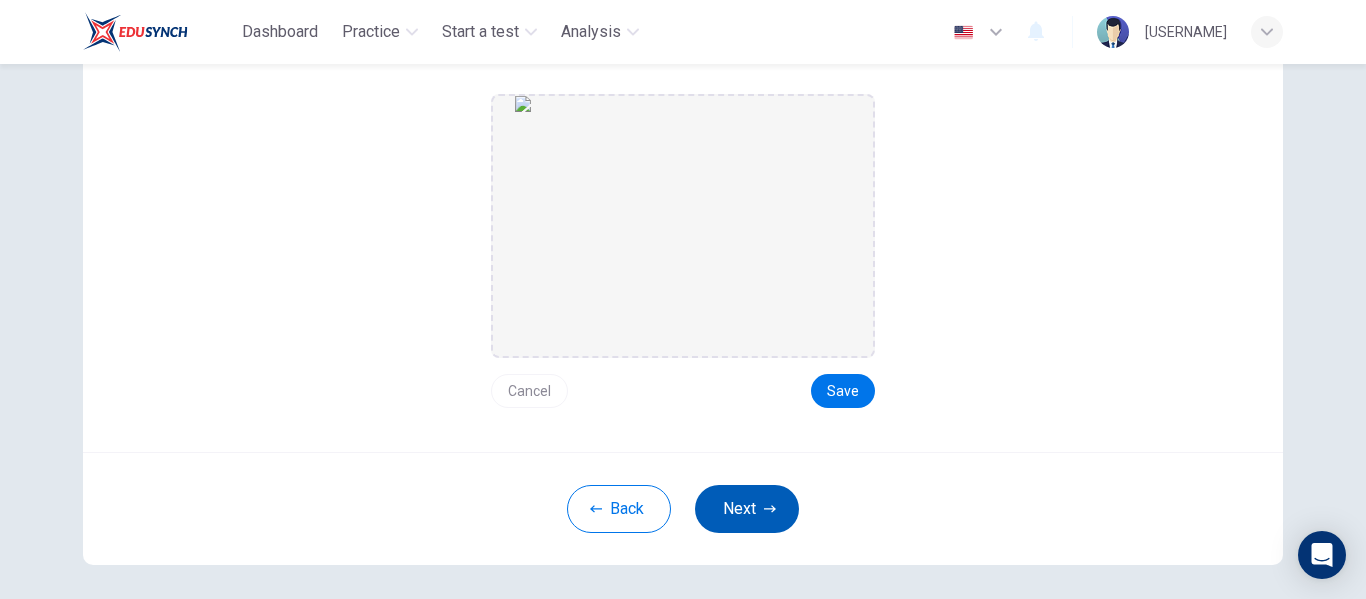 click on "Next" at bounding box center [747, 509] 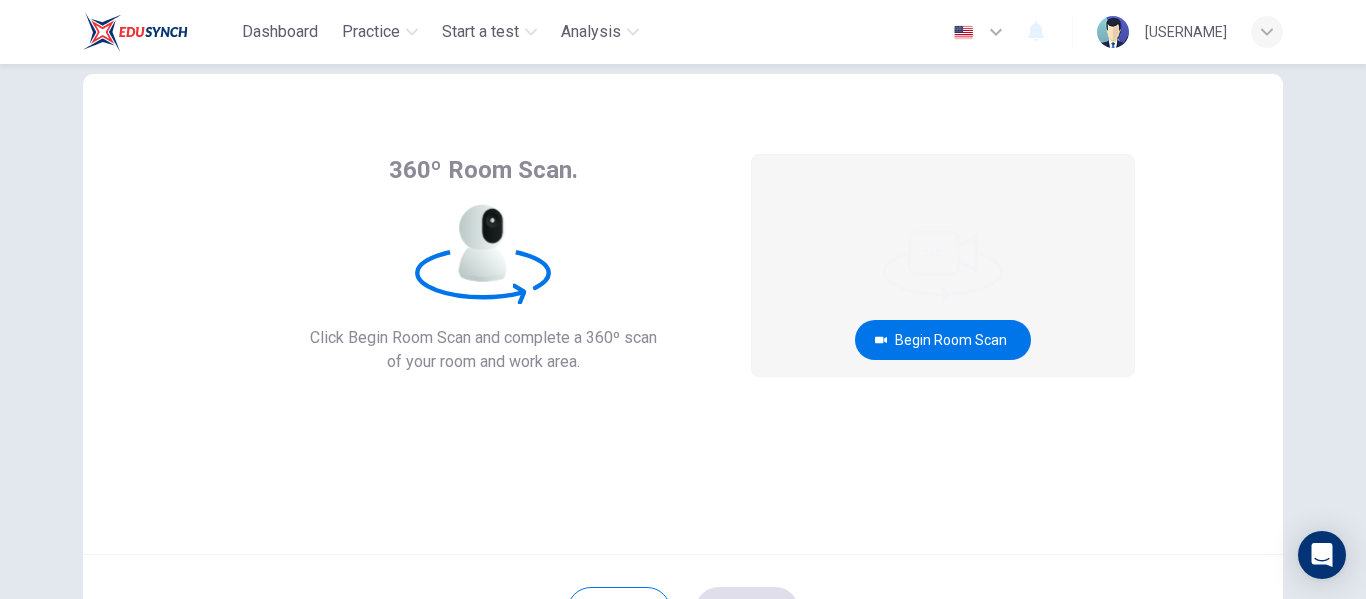 scroll, scrollTop: 34, scrollLeft: 0, axis: vertical 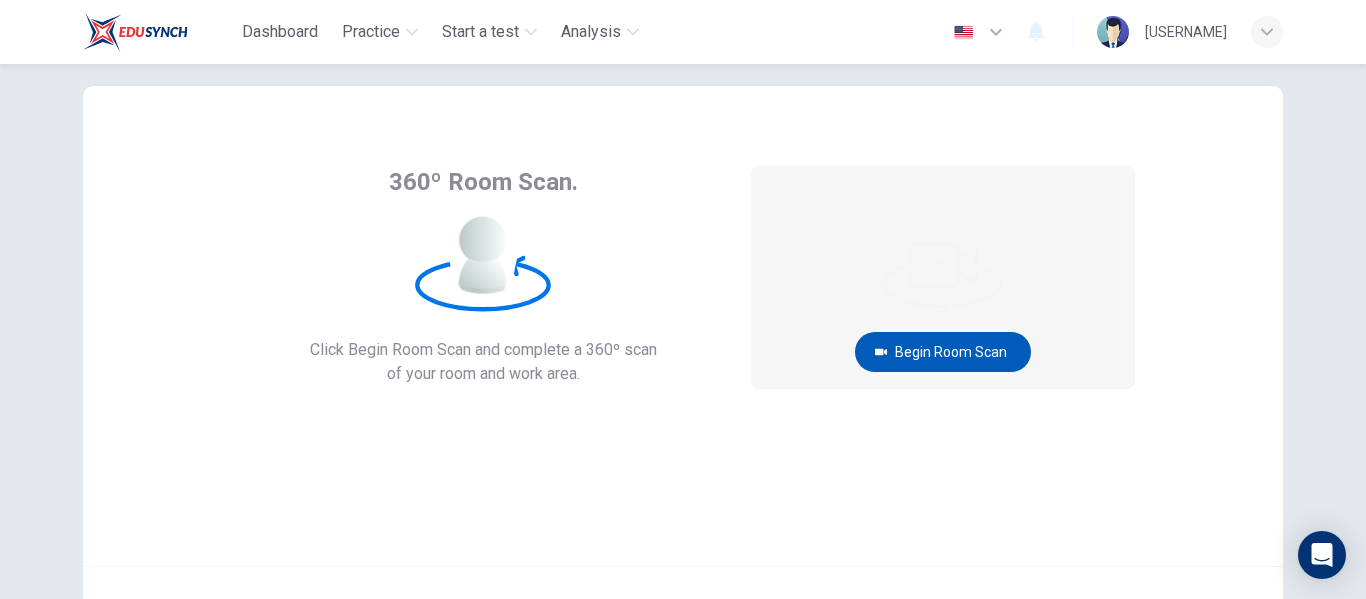click on "Begin Room Scan" at bounding box center (943, 352) 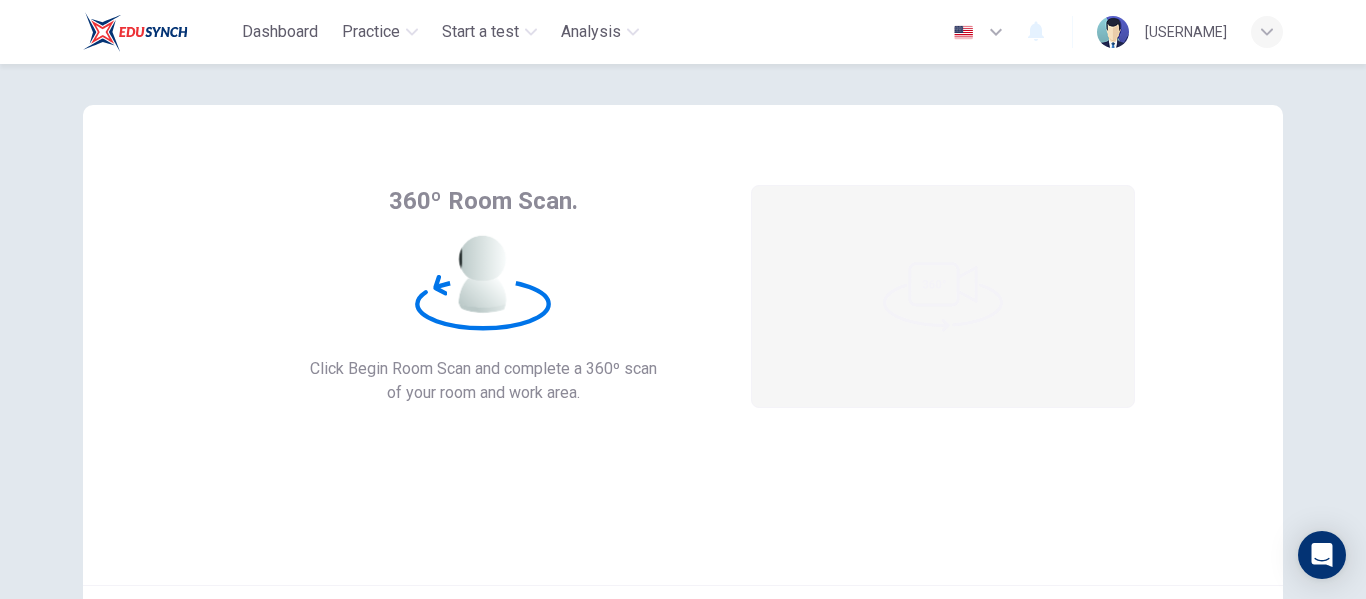 scroll, scrollTop: 0, scrollLeft: 0, axis: both 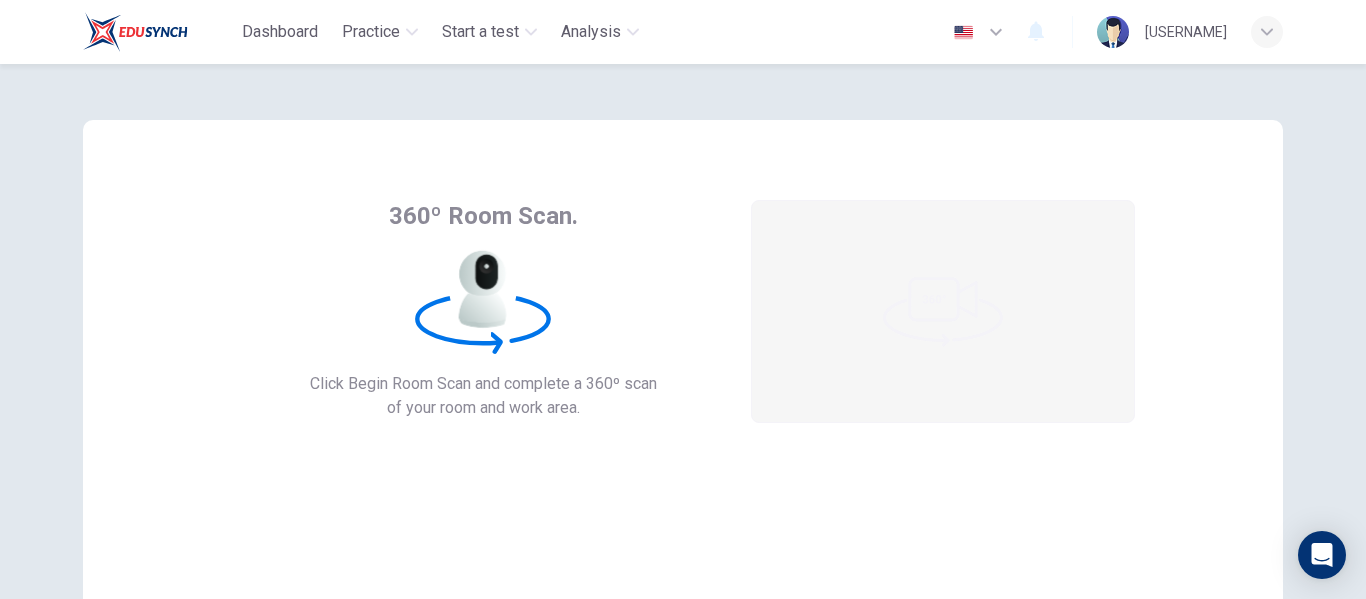click on "360º Room Scan. Click Begin Room Scan and complete a 360º scan of your room and work area. Begin Room Scan Cancel" at bounding box center (683, 360) 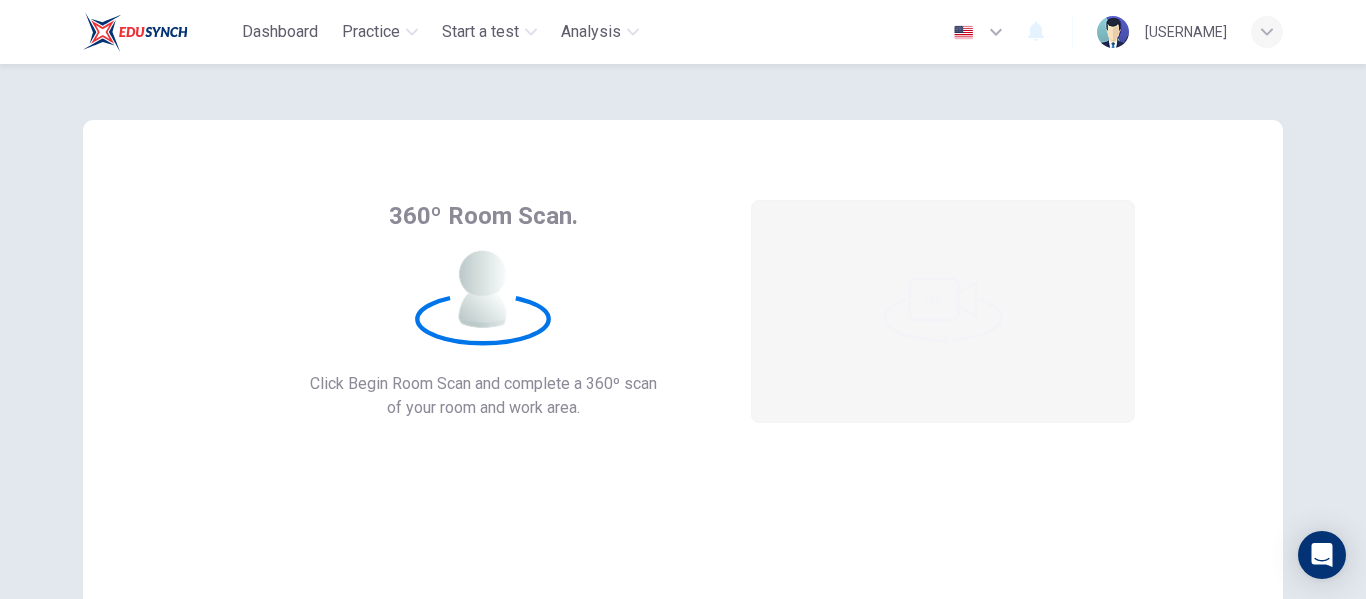 click at bounding box center [943, 311] 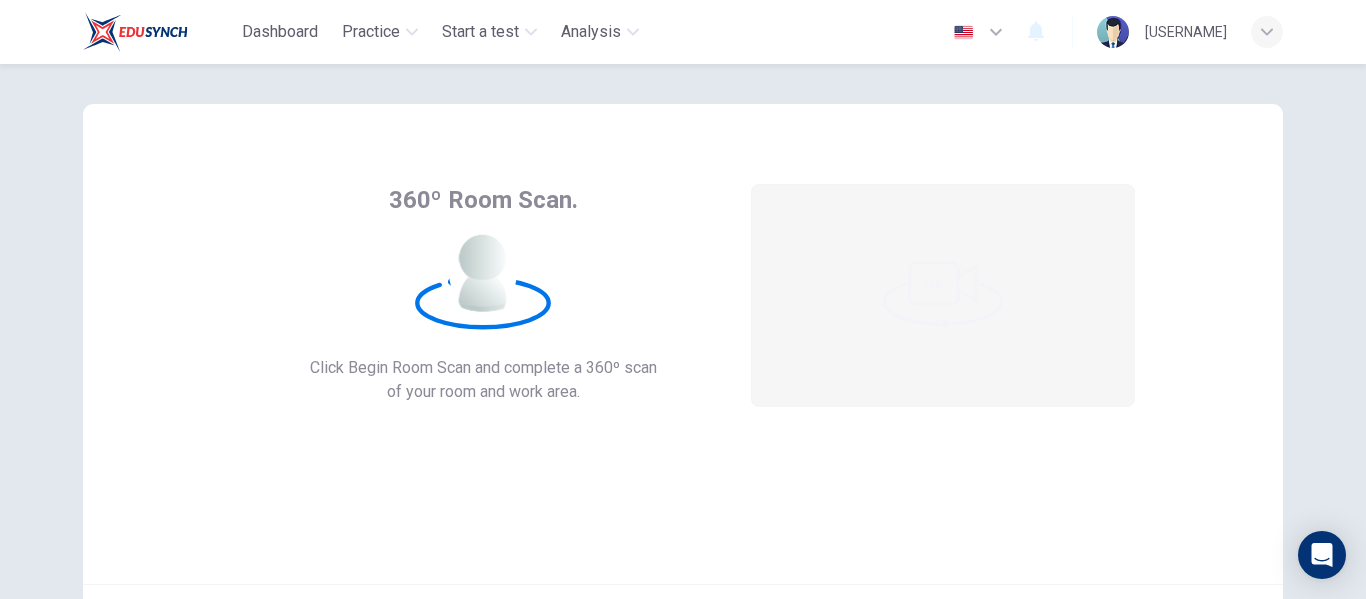 scroll, scrollTop: 0, scrollLeft: 0, axis: both 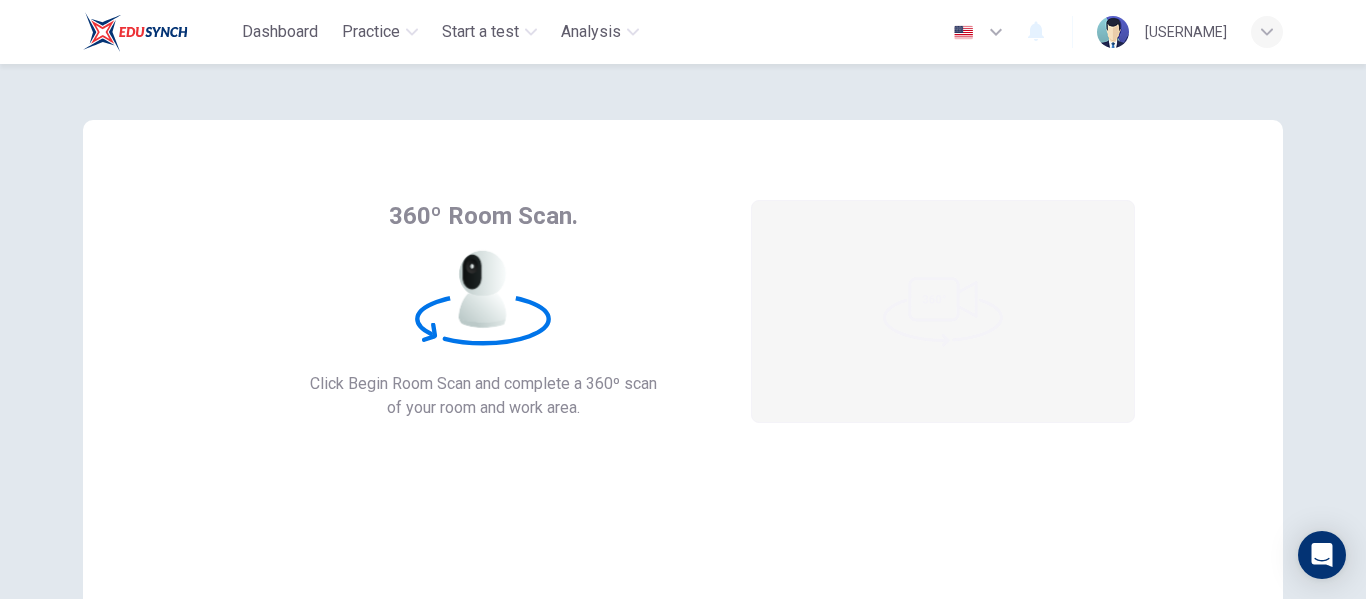 click at bounding box center (943, 311) 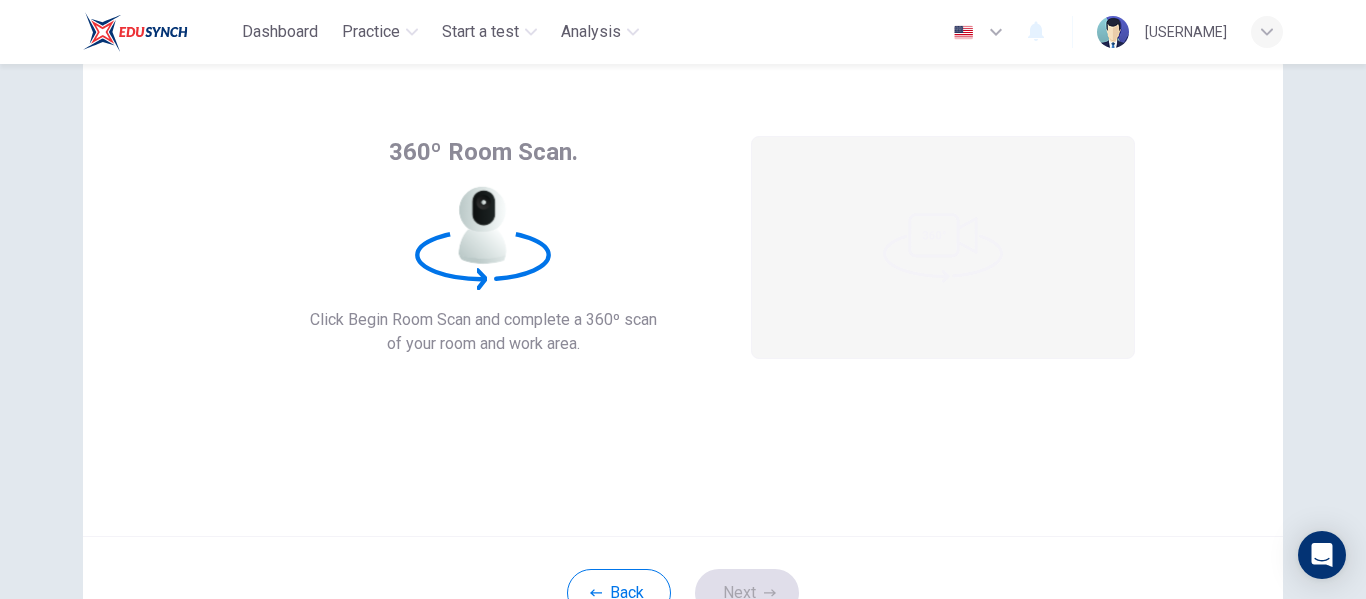 scroll, scrollTop: 234, scrollLeft: 0, axis: vertical 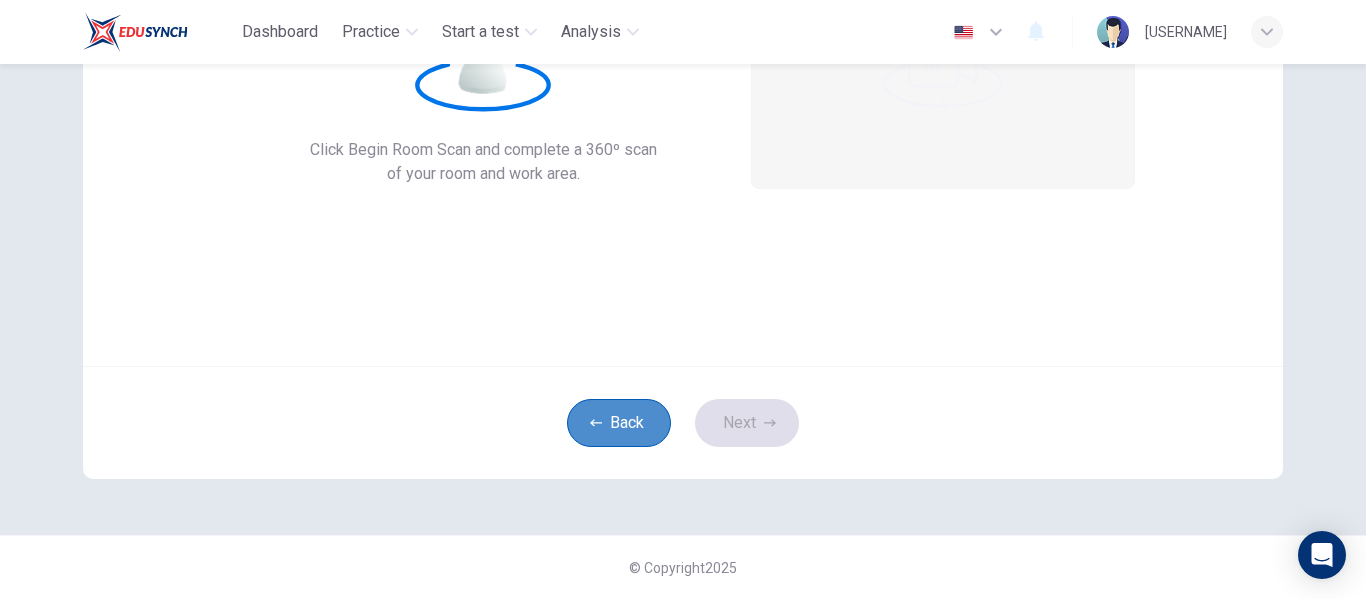 click on "Back" at bounding box center [619, 423] 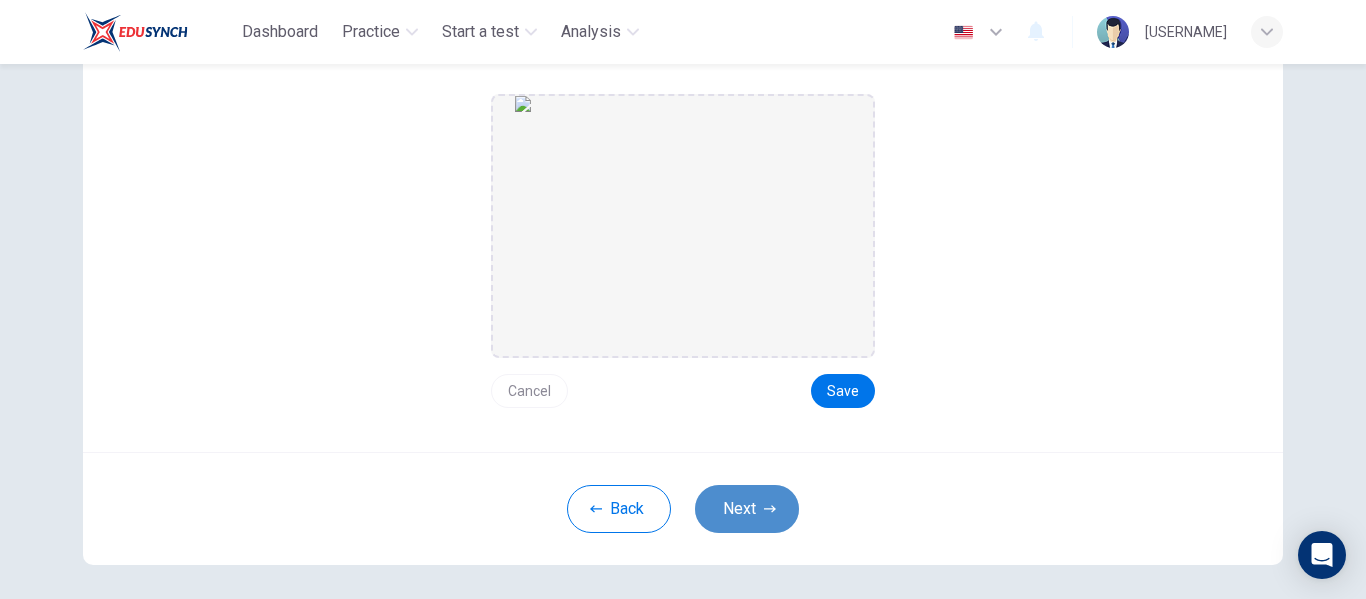 click on "Next" at bounding box center [747, 509] 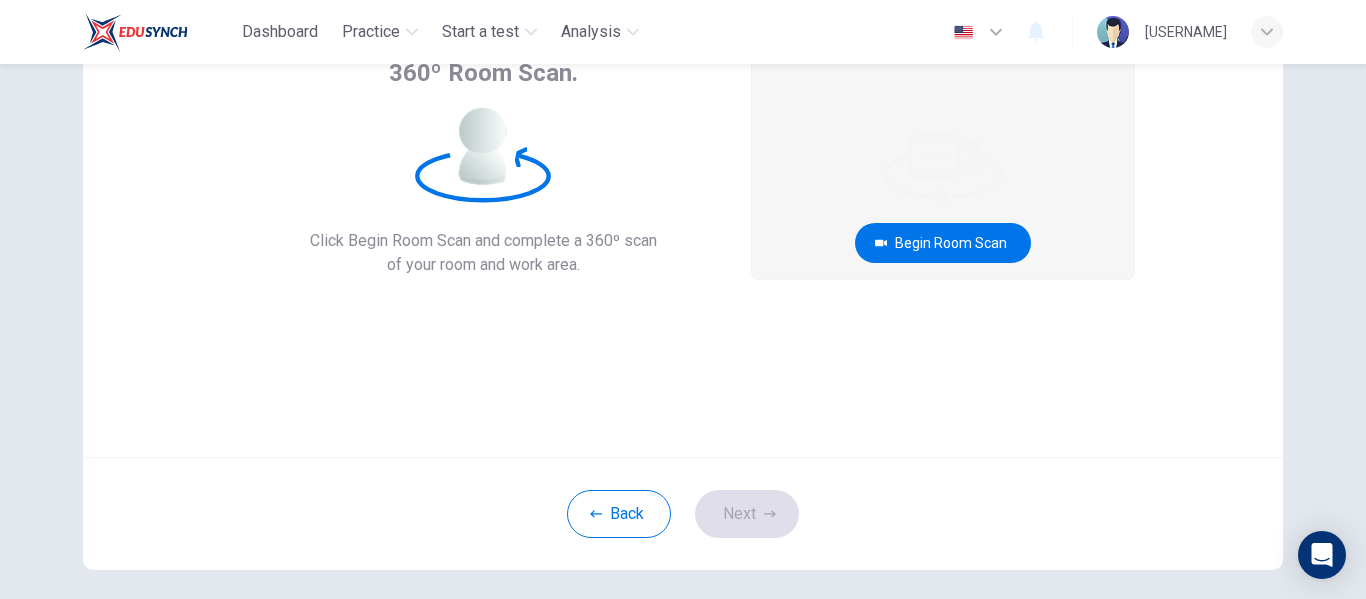 scroll, scrollTop: 0, scrollLeft: 0, axis: both 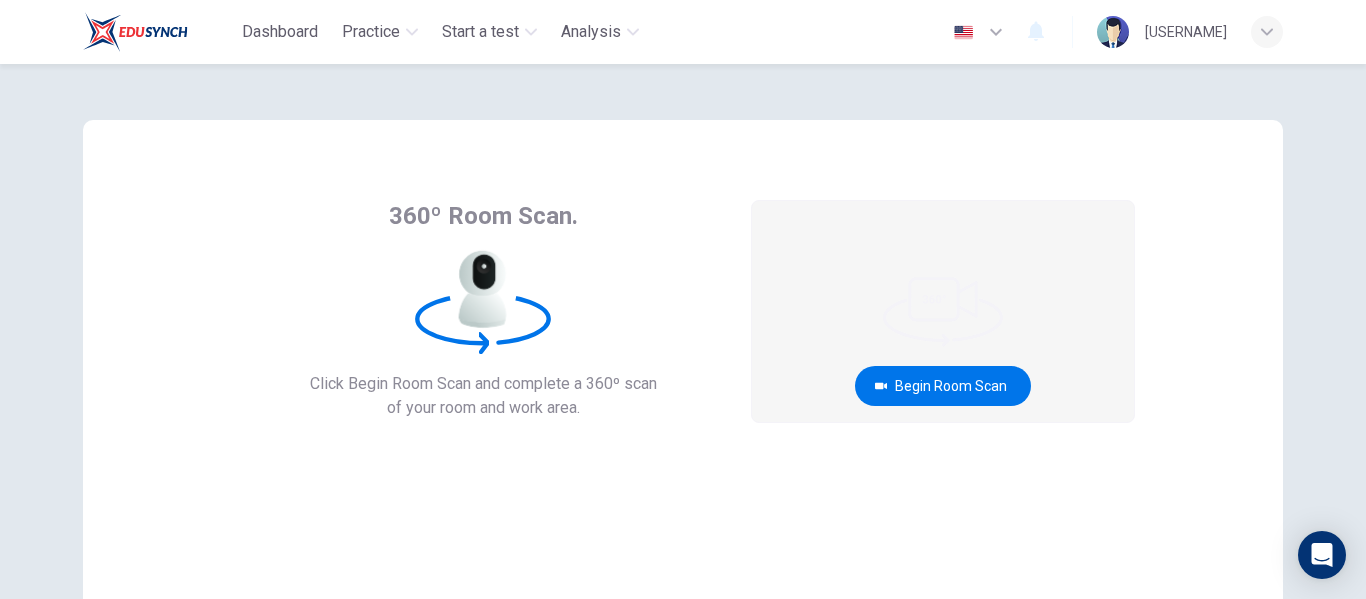 click at bounding box center [943, 311] 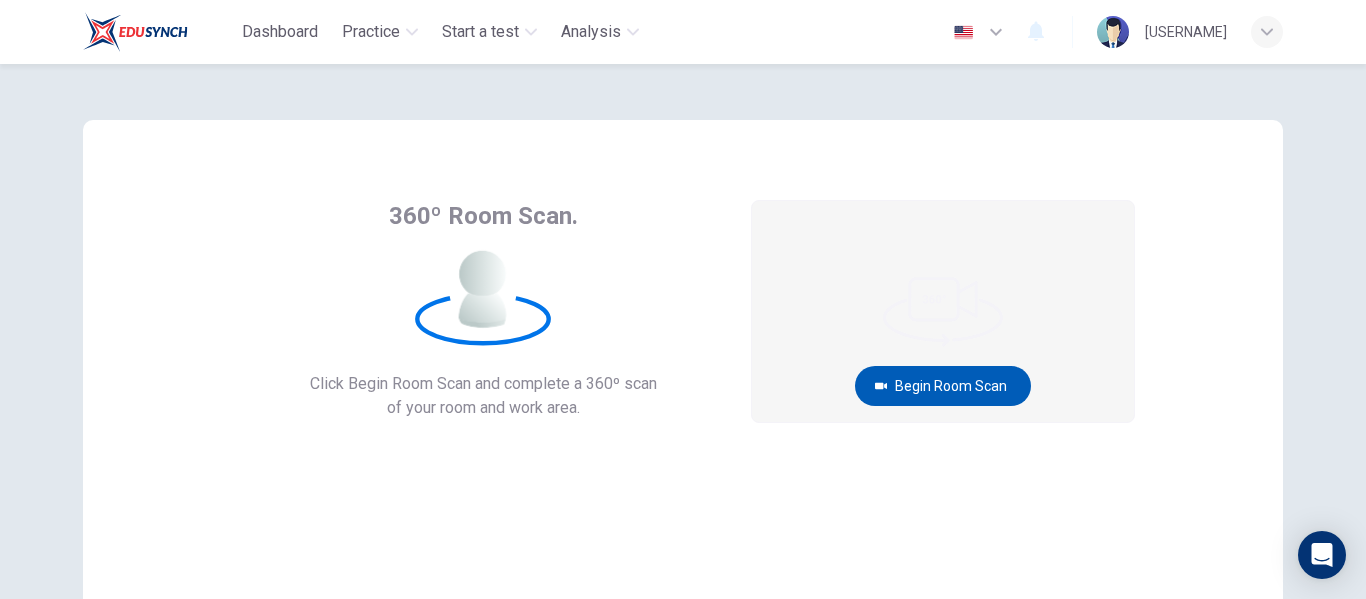 click on "Begin Room Scan" at bounding box center [943, 386] 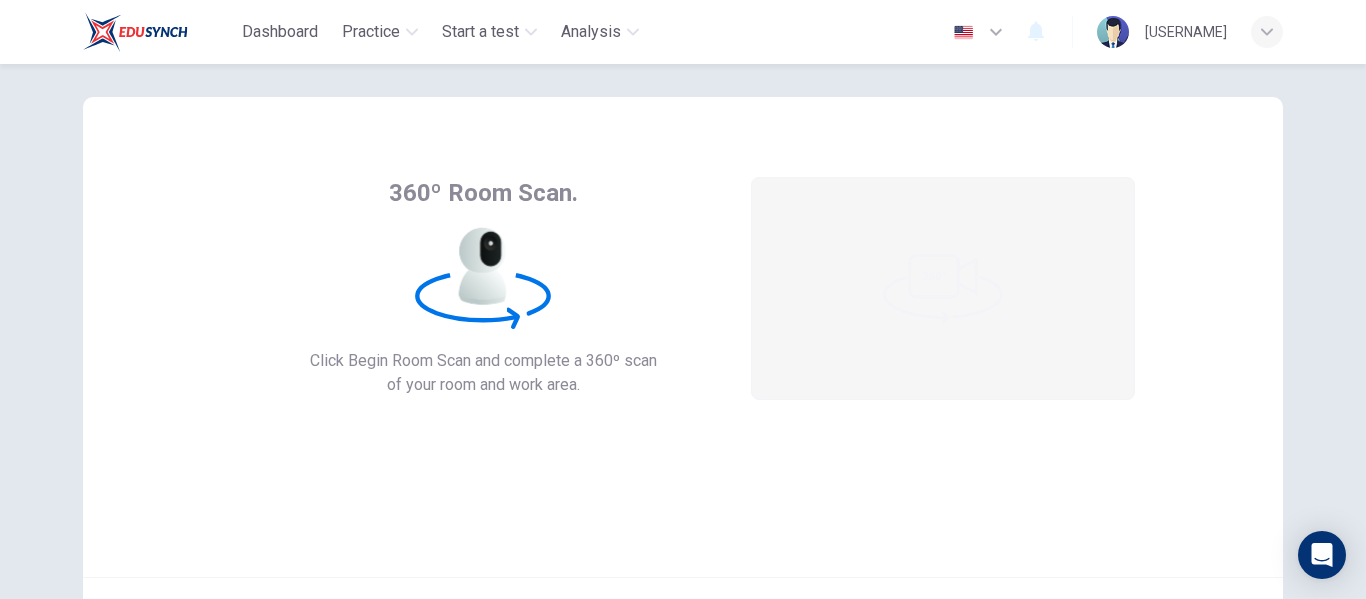 scroll, scrollTop: 0, scrollLeft: 0, axis: both 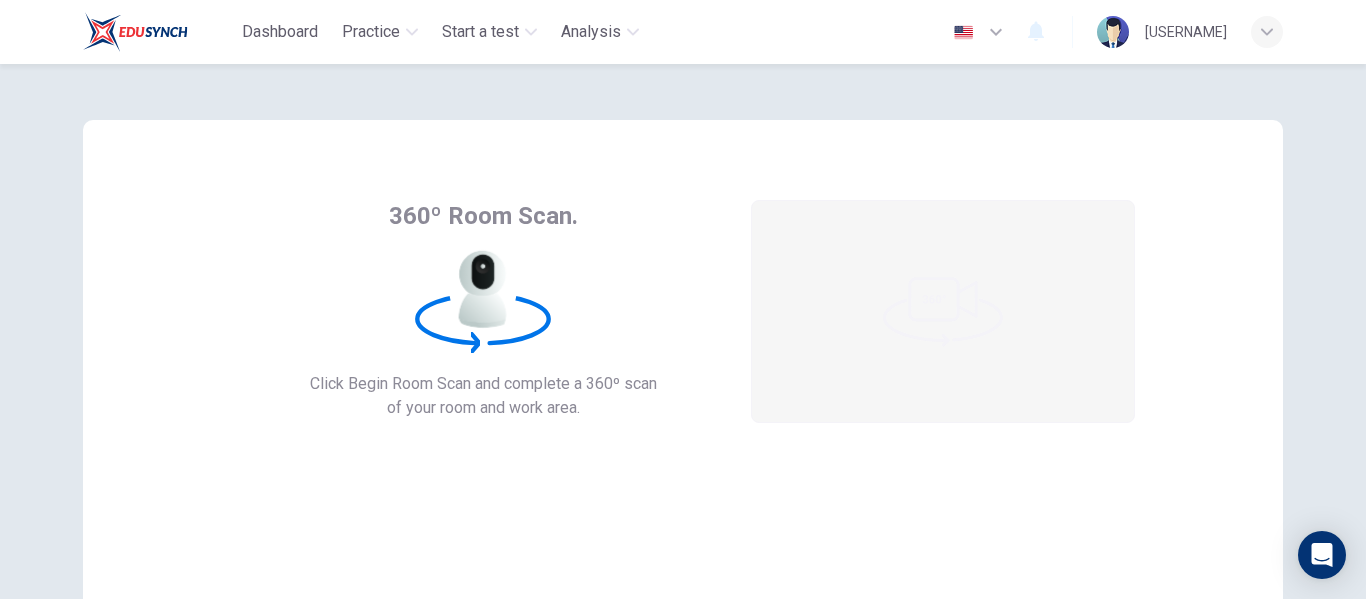 click on "[USERNAME]" at bounding box center [1190, 32] 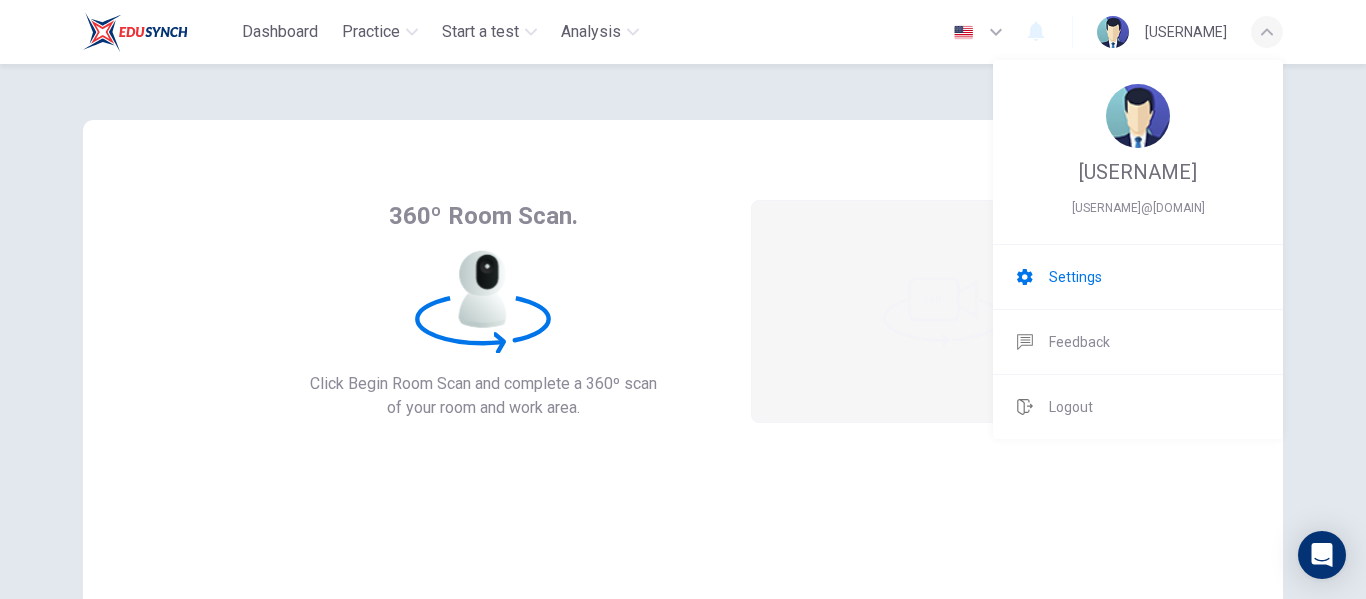 click on "Settings" at bounding box center (1138, 277) 